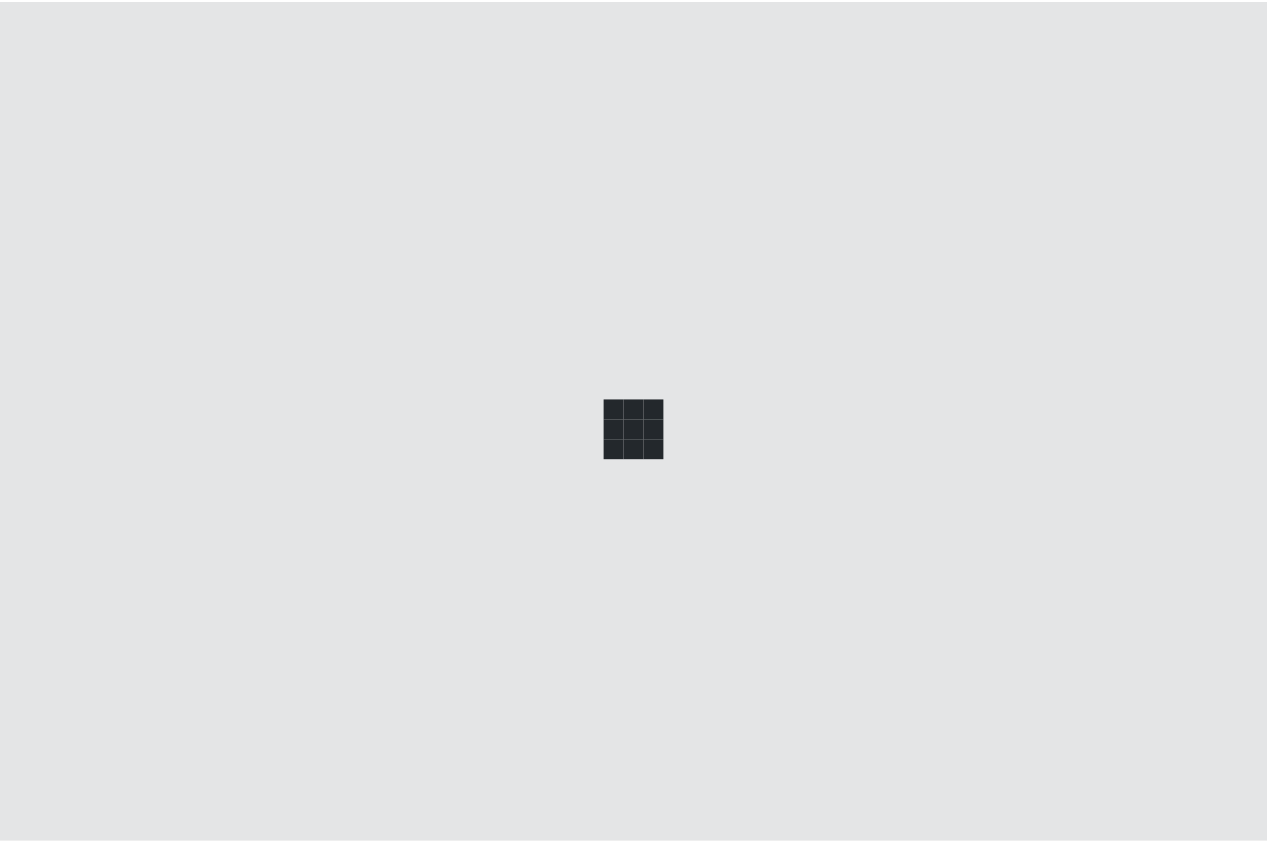 scroll, scrollTop: 0, scrollLeft: 0, axis: both 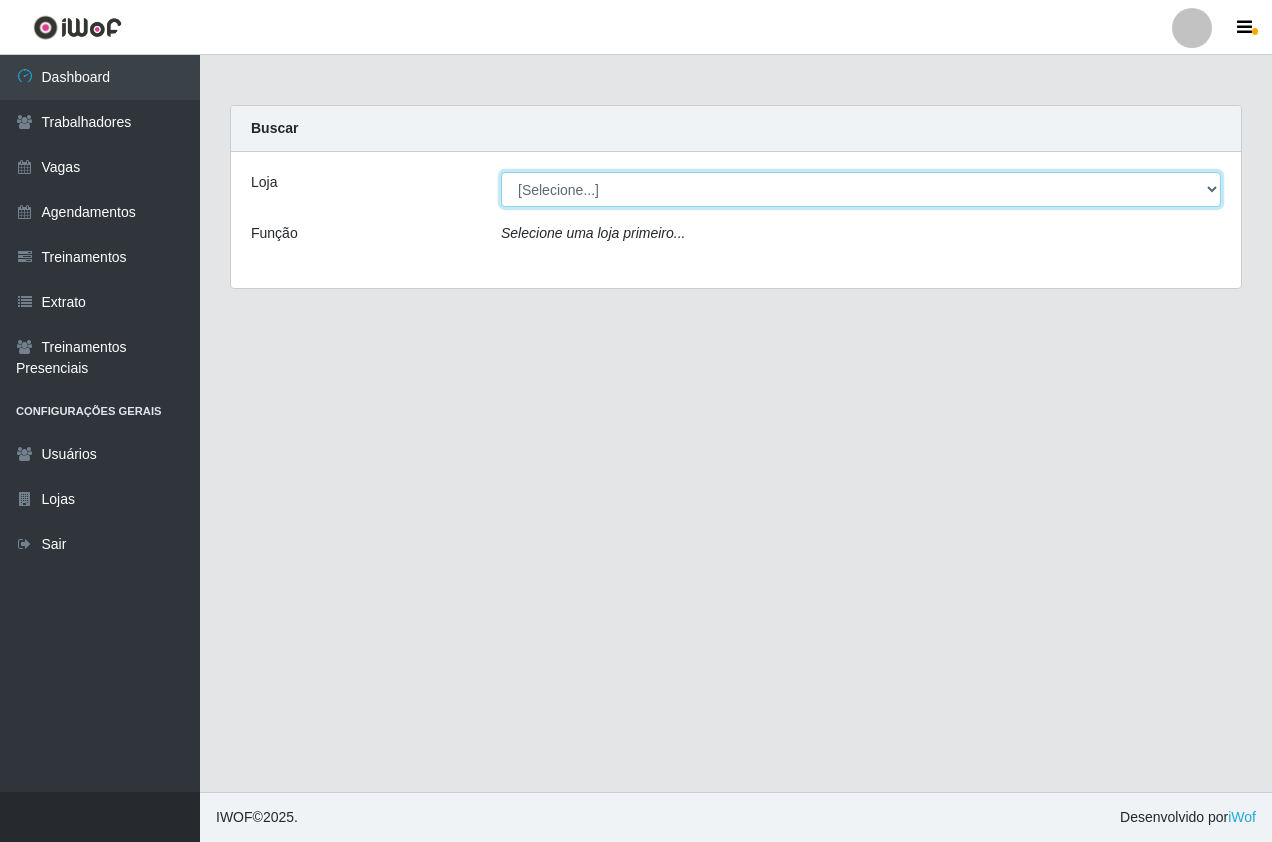 click on "[Selecione...] Pizza Nostra" at bounding box center [861, 189] 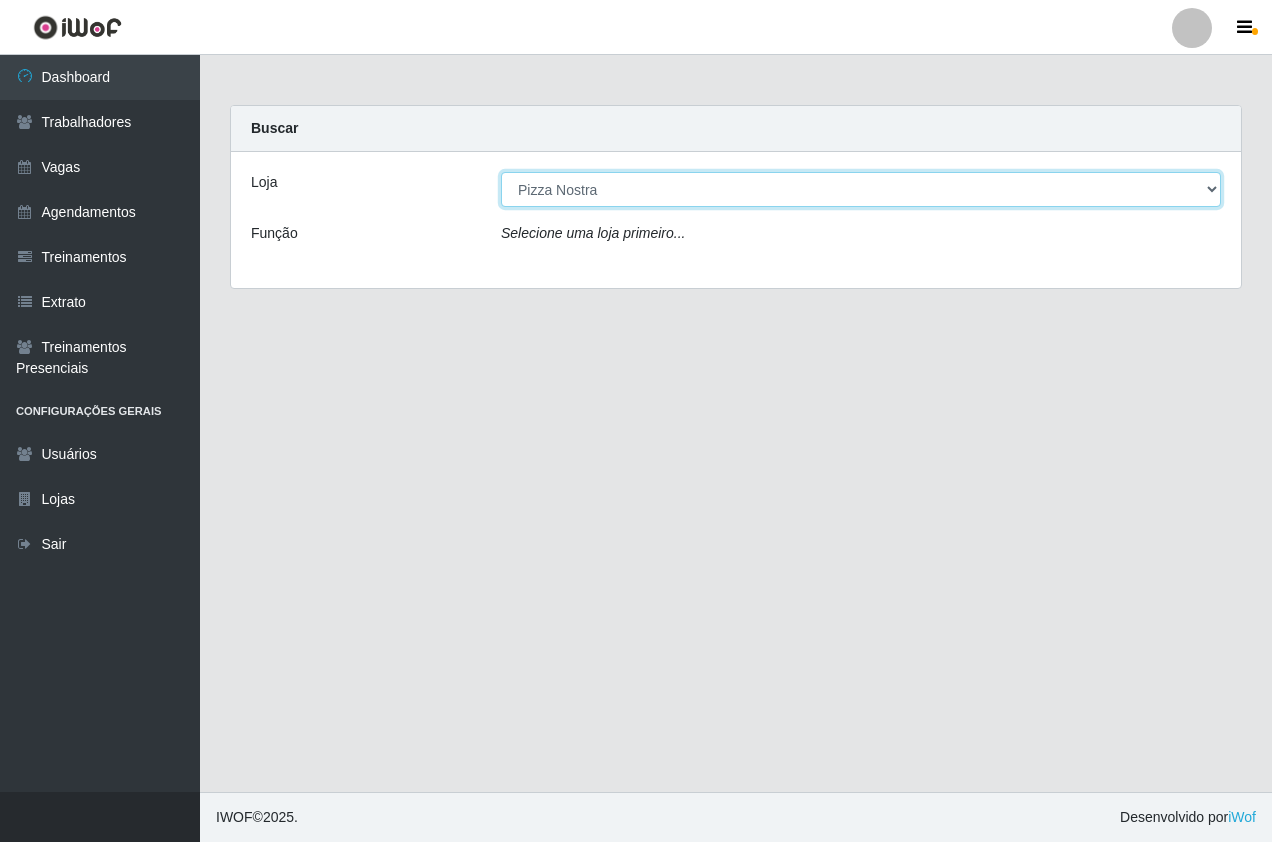 click on "[Selecione...] Pizza Nostra" at bounding box center [861, 189] 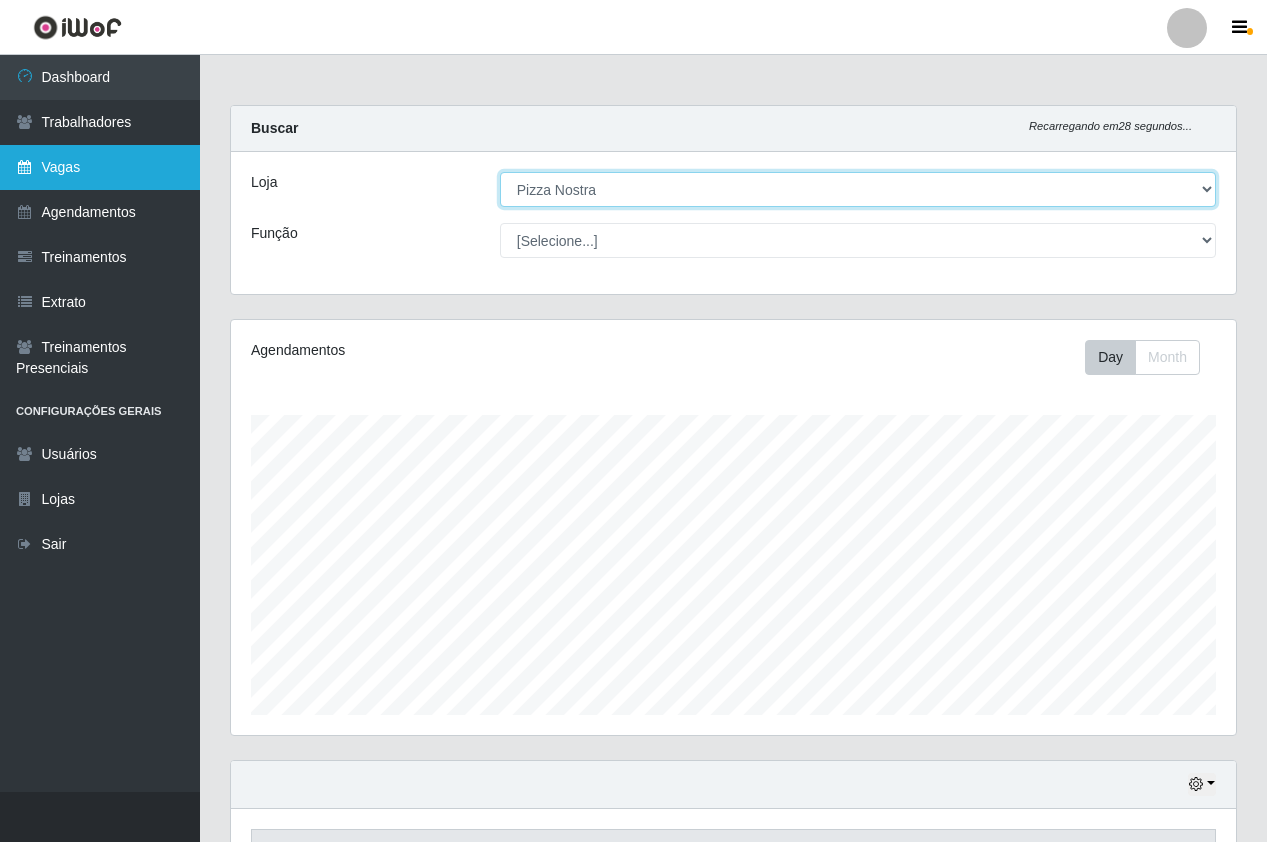 scroll, scrollTop: 999585, scrollLeft: 998995, axis: both 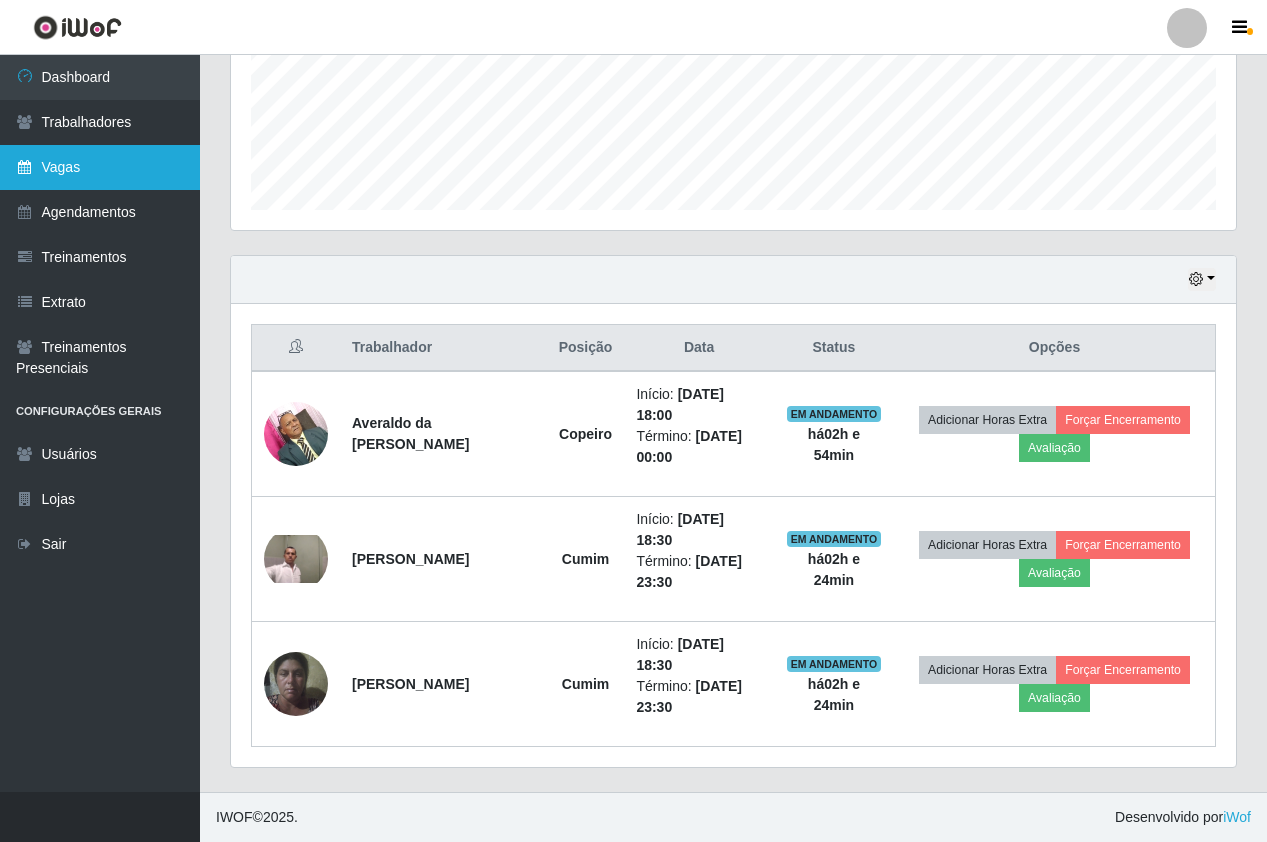 click on "Vagas" at bounding box center (100, 167) 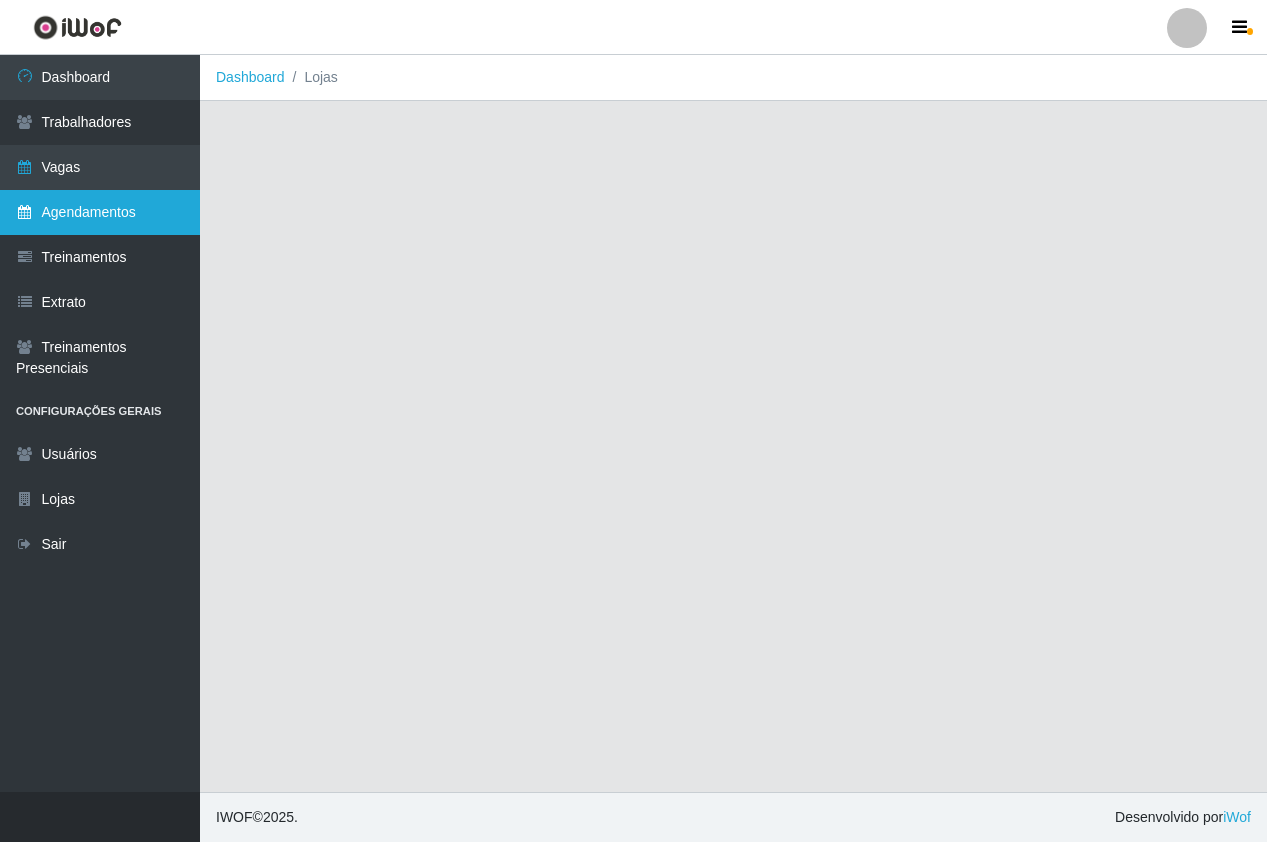 scroll, scrollTop: 0, scrollLeft: 0, axis: both 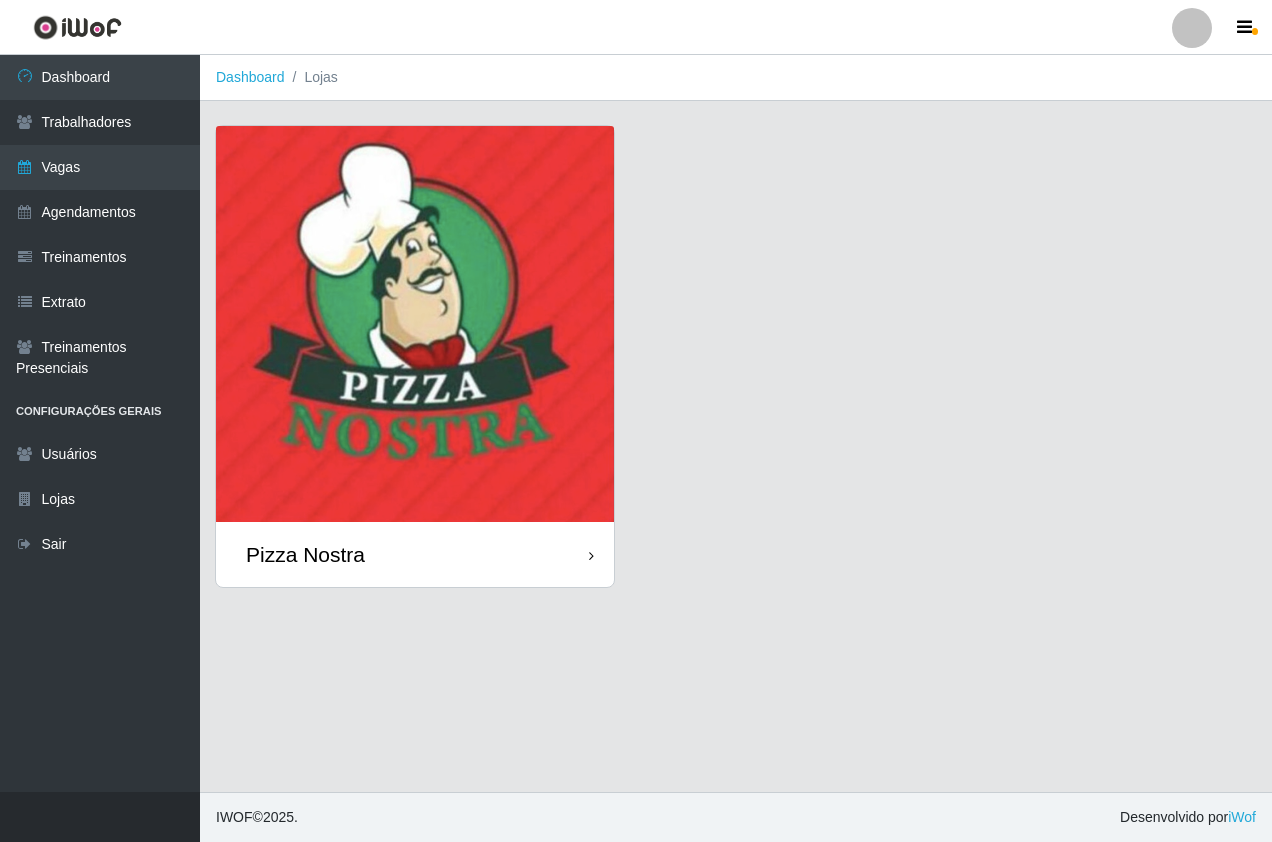 click at bounding box center [415, 324] 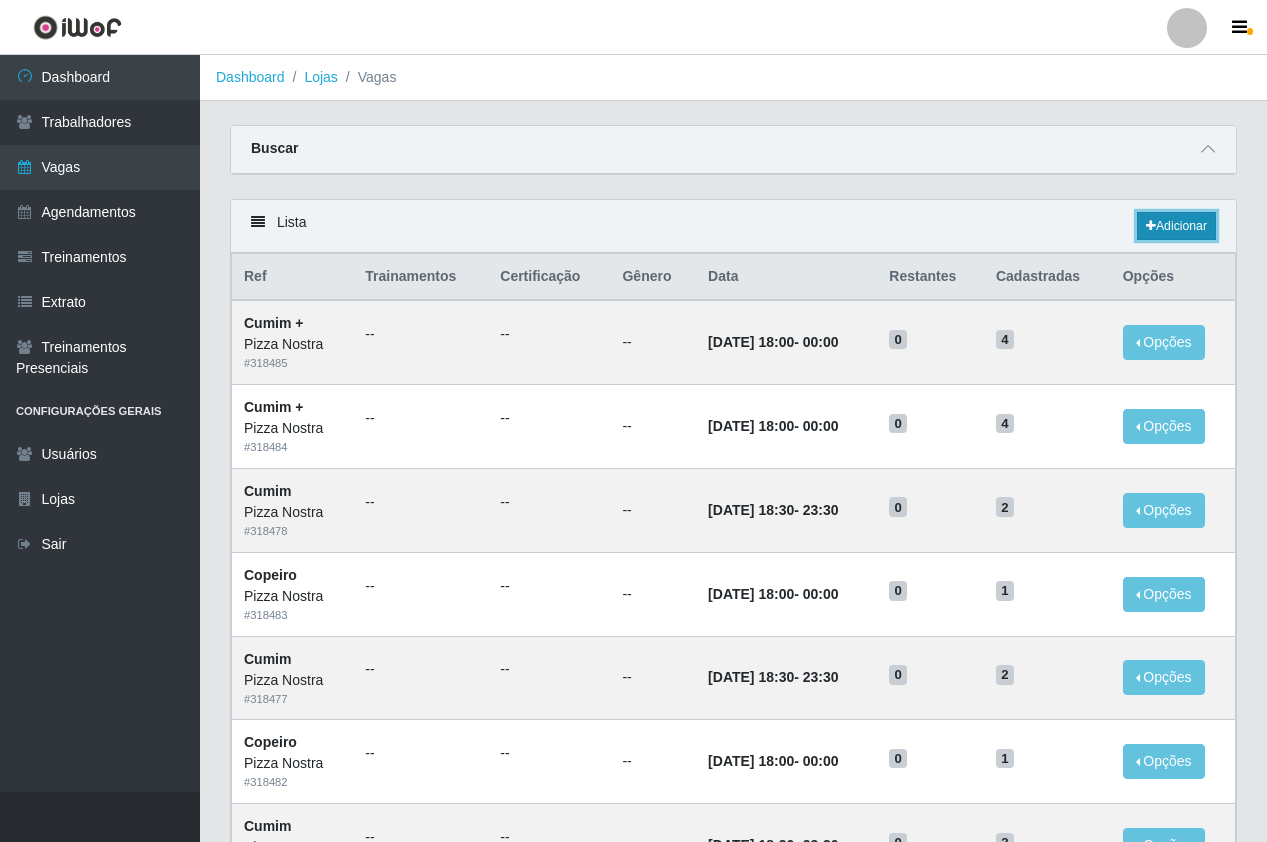 click on "Adicionar" at bounding box center [1176, 226] 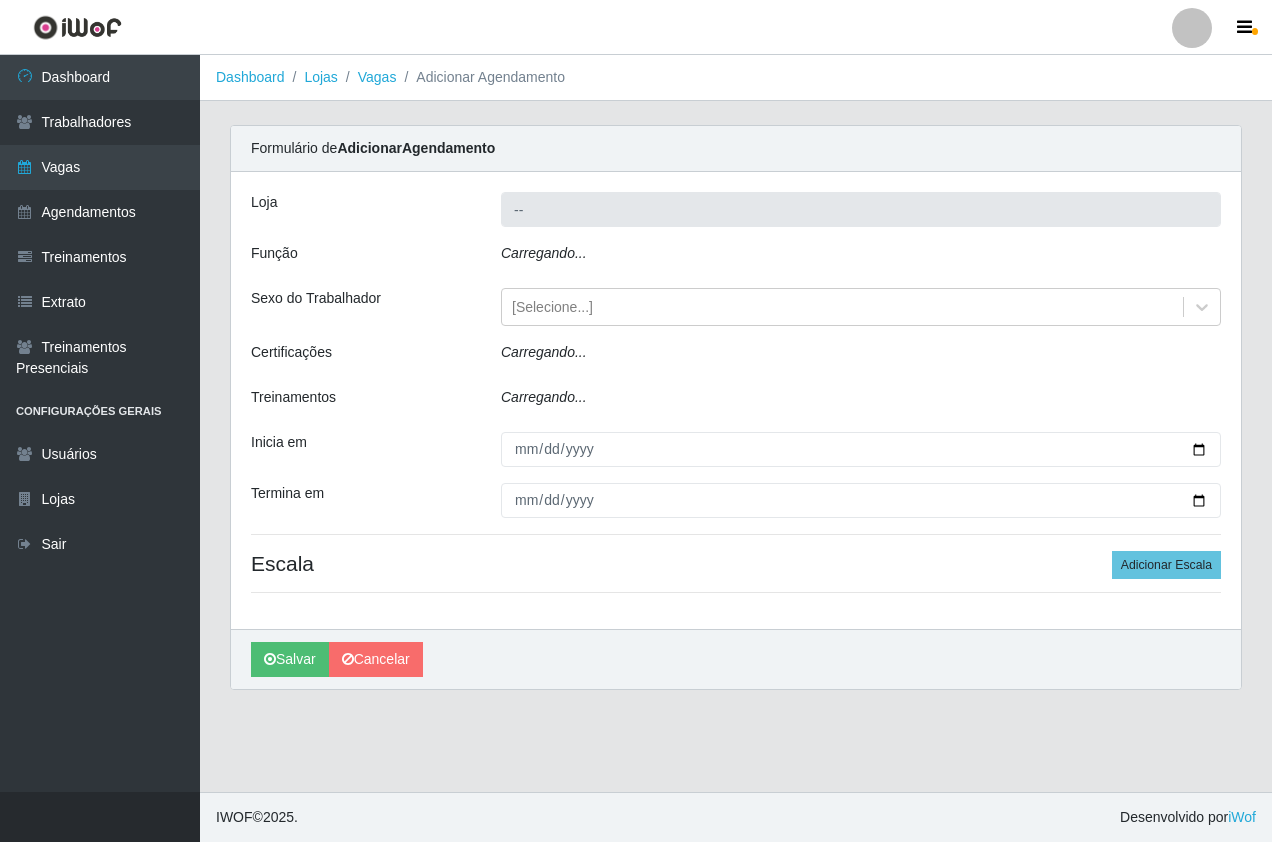 type on "Pizza Nostra" 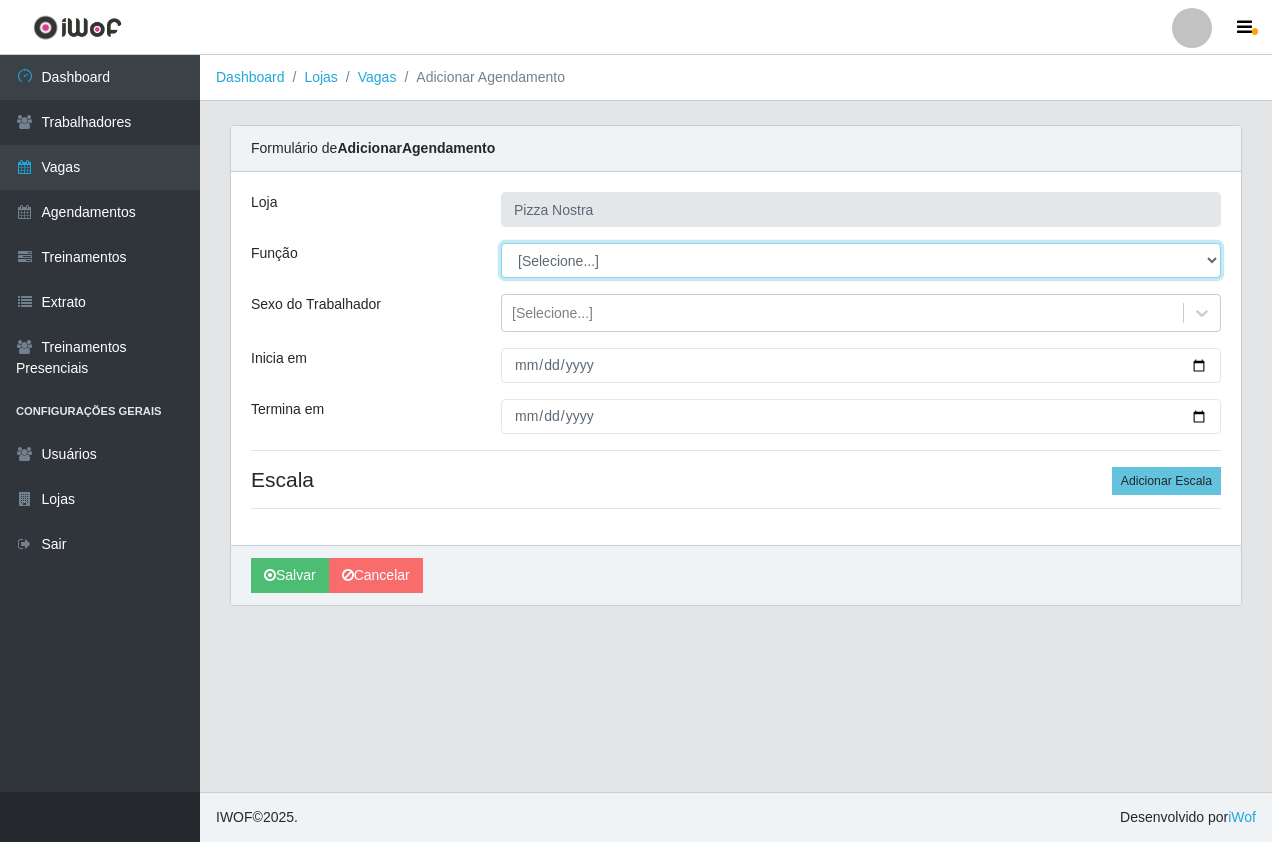 click on "[Selecione...] ASG ASG + ASG ++ Auxiliar de Cozinha Auxiliar de Cozinha + Auxiliar de Cozinha ++ Copeiro Copeiro + Copeiro ++ Cumim Cumim + Cumim ++ Garçom Garçom + Garçom ++" at bounding box center (861, 260) 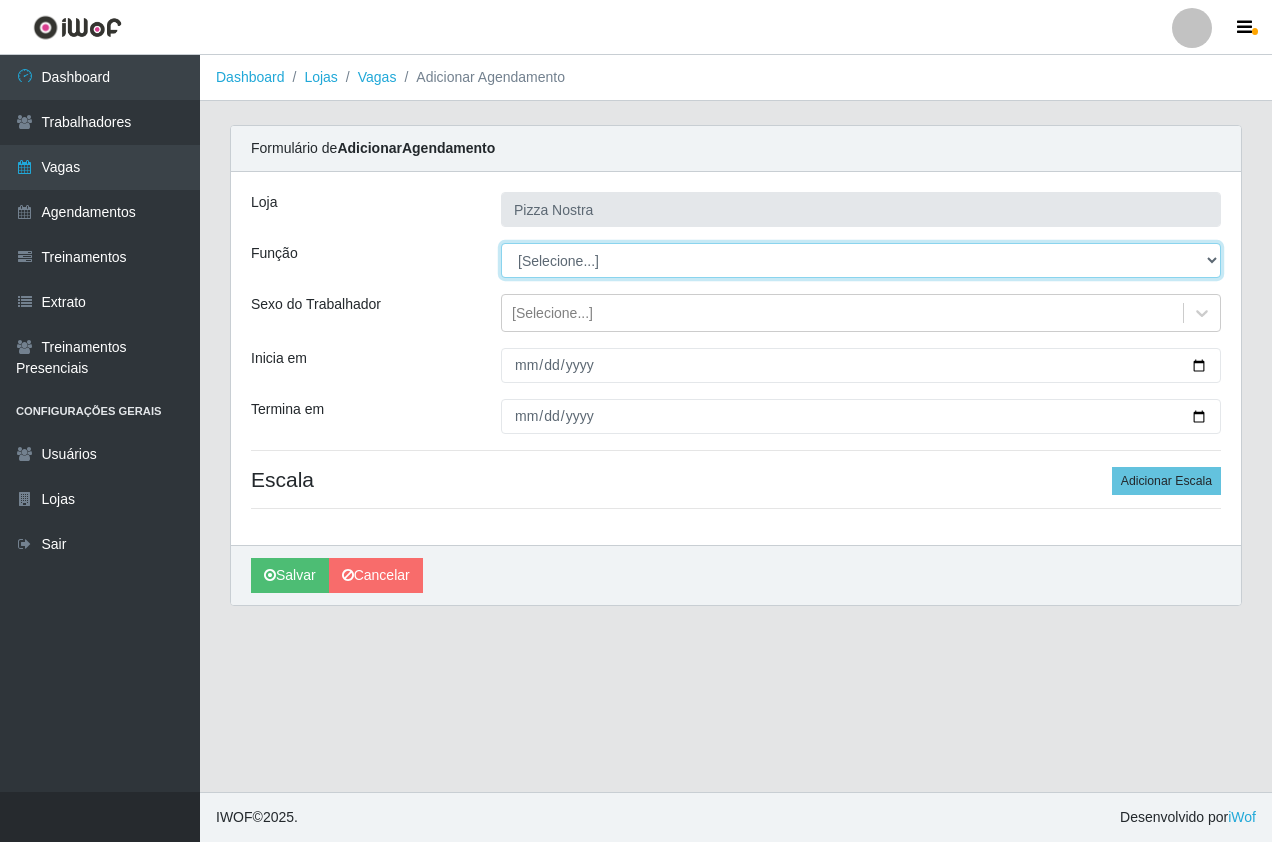 select on "91" 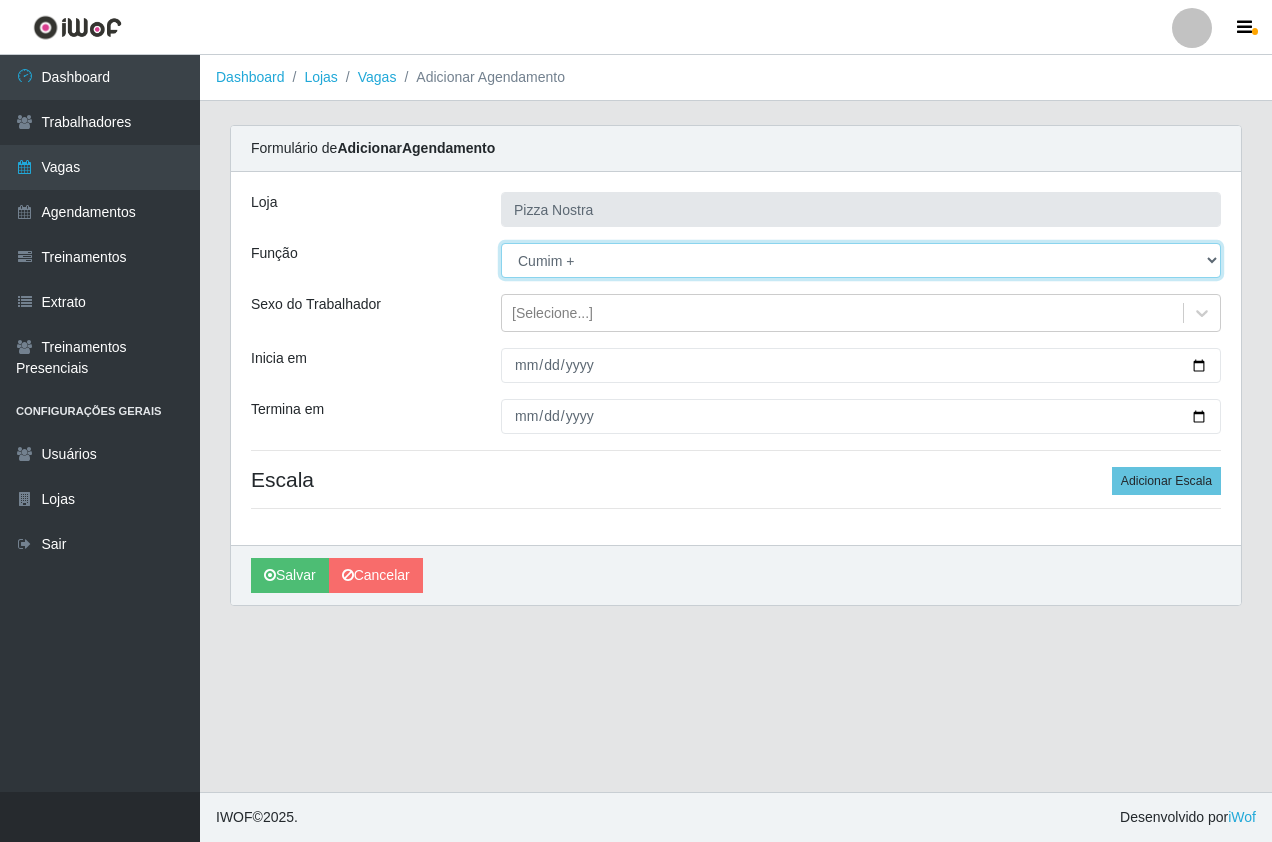 click on "[Selecione...] ASG ASG + ASG ++ Auxiliar de Cozinha Auxiliar de Cozinha + Auxiliar de Cozinha ++ Copeiro Copeiro + Copeiro ++ Cumim Cumim + Cumim ++ Garçom Garçom + Garçom ++" at bounding box center [861, 260] 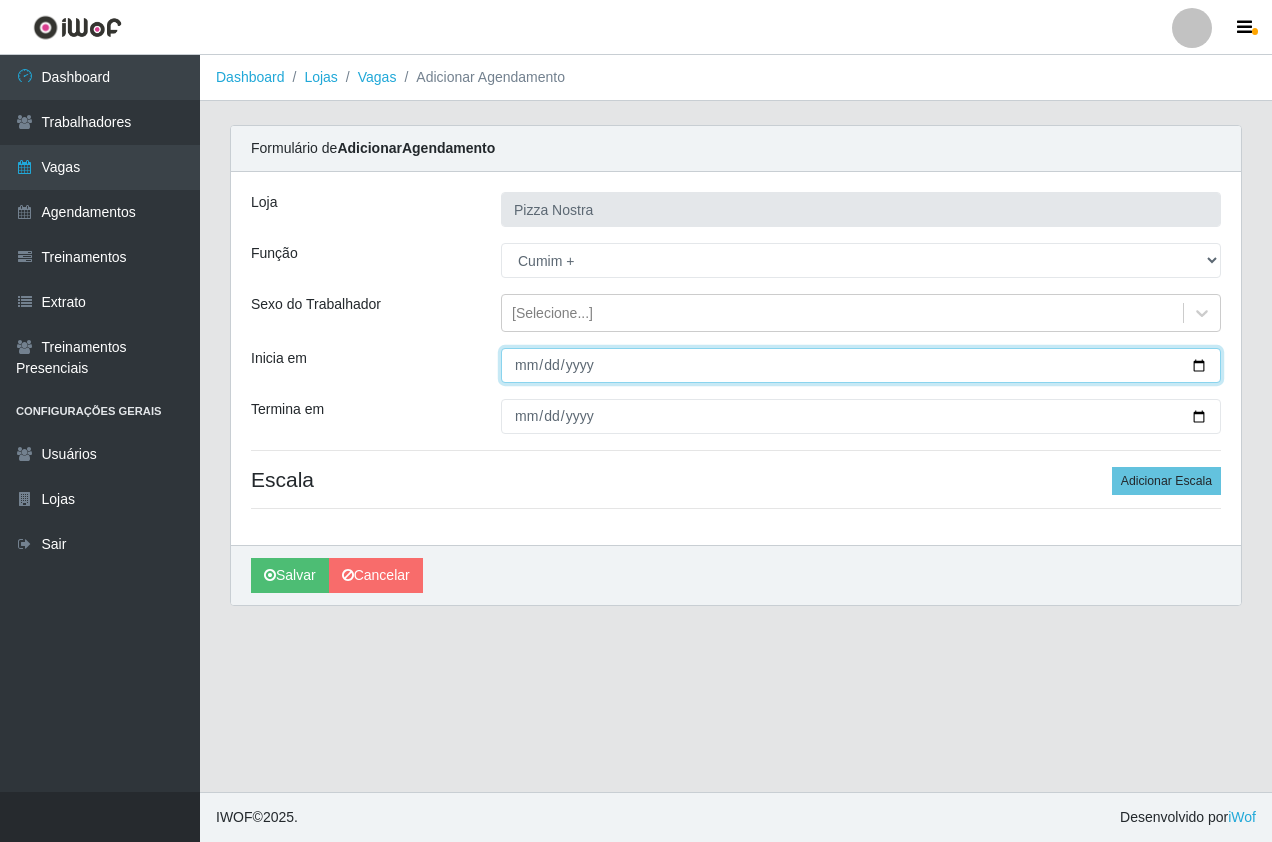 click on "Inicia em" at bounding box center (861, 365) 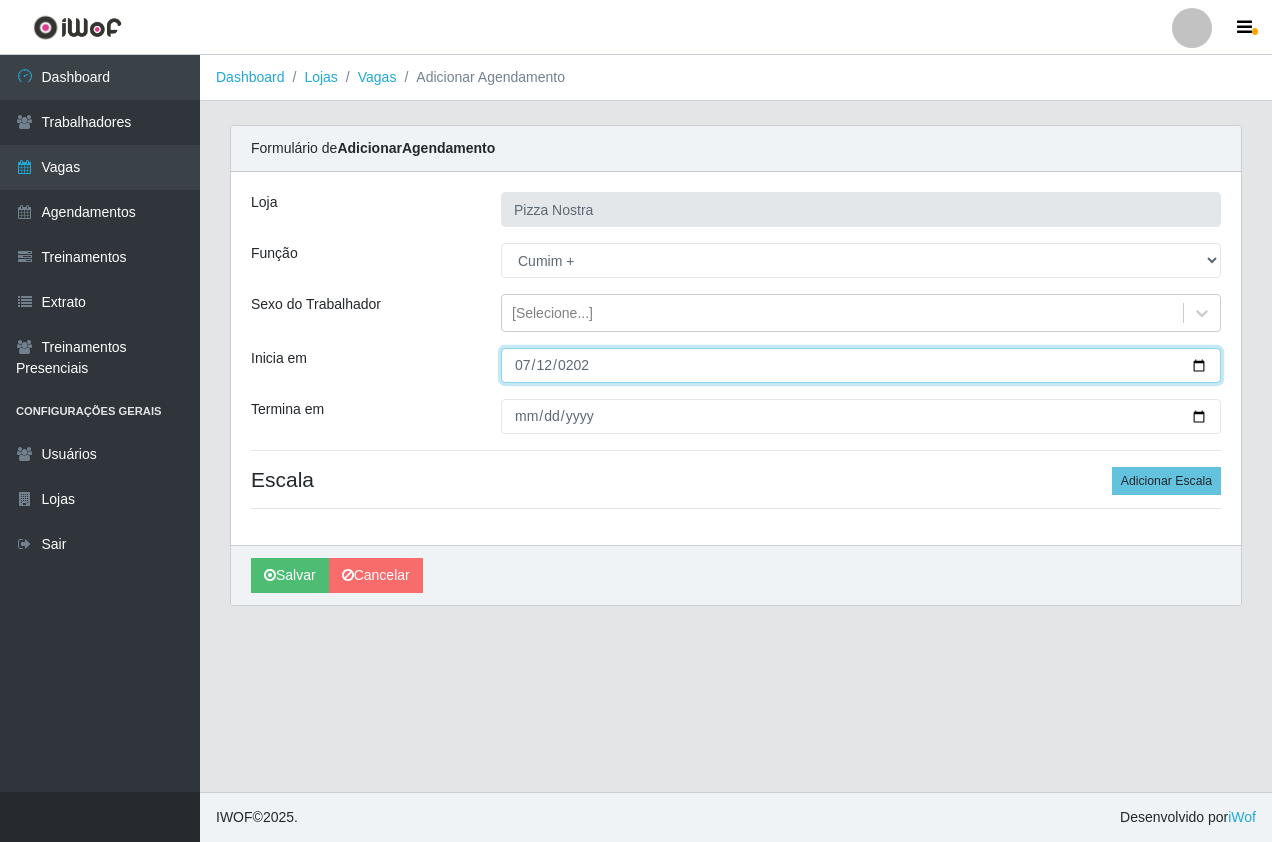 type on "[DATE]" 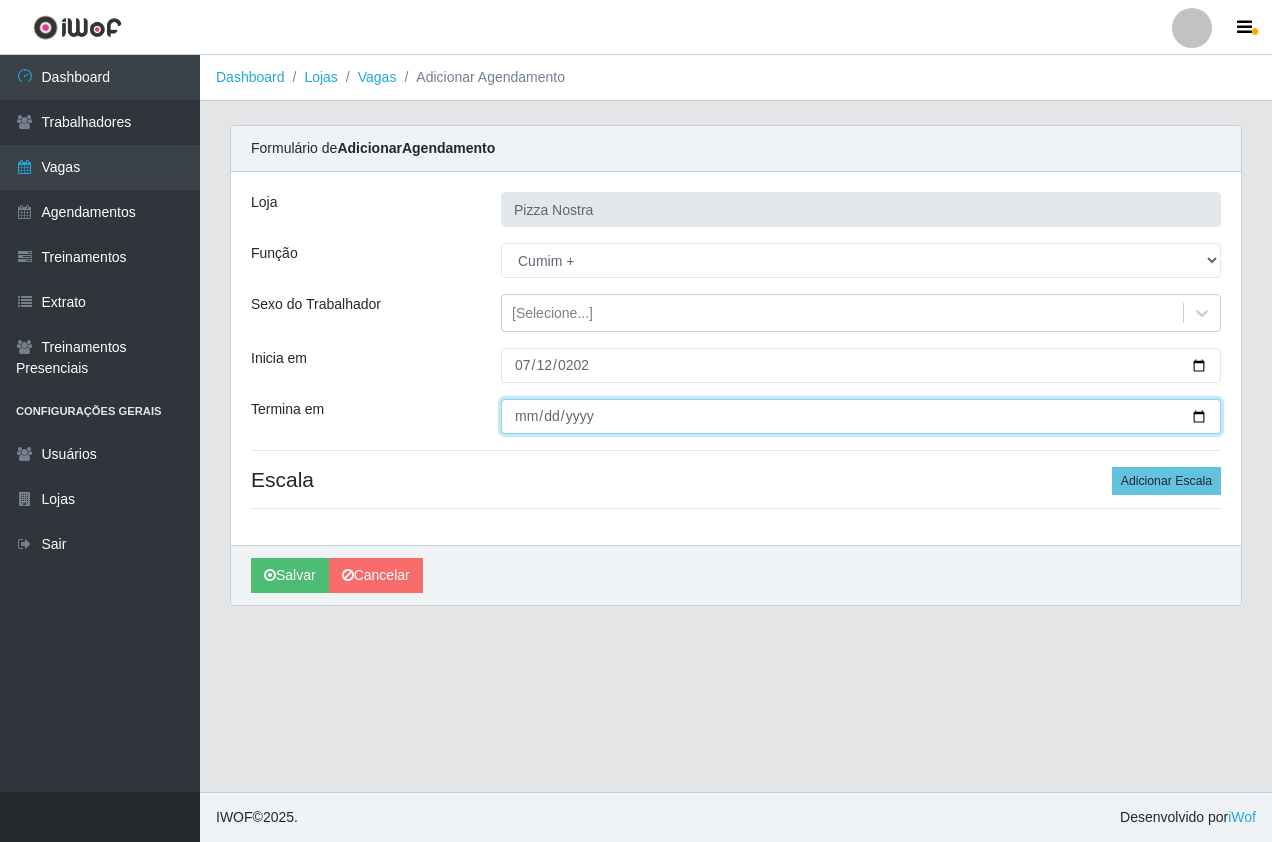 click on "Termina em" at bounding box center [861, 416] 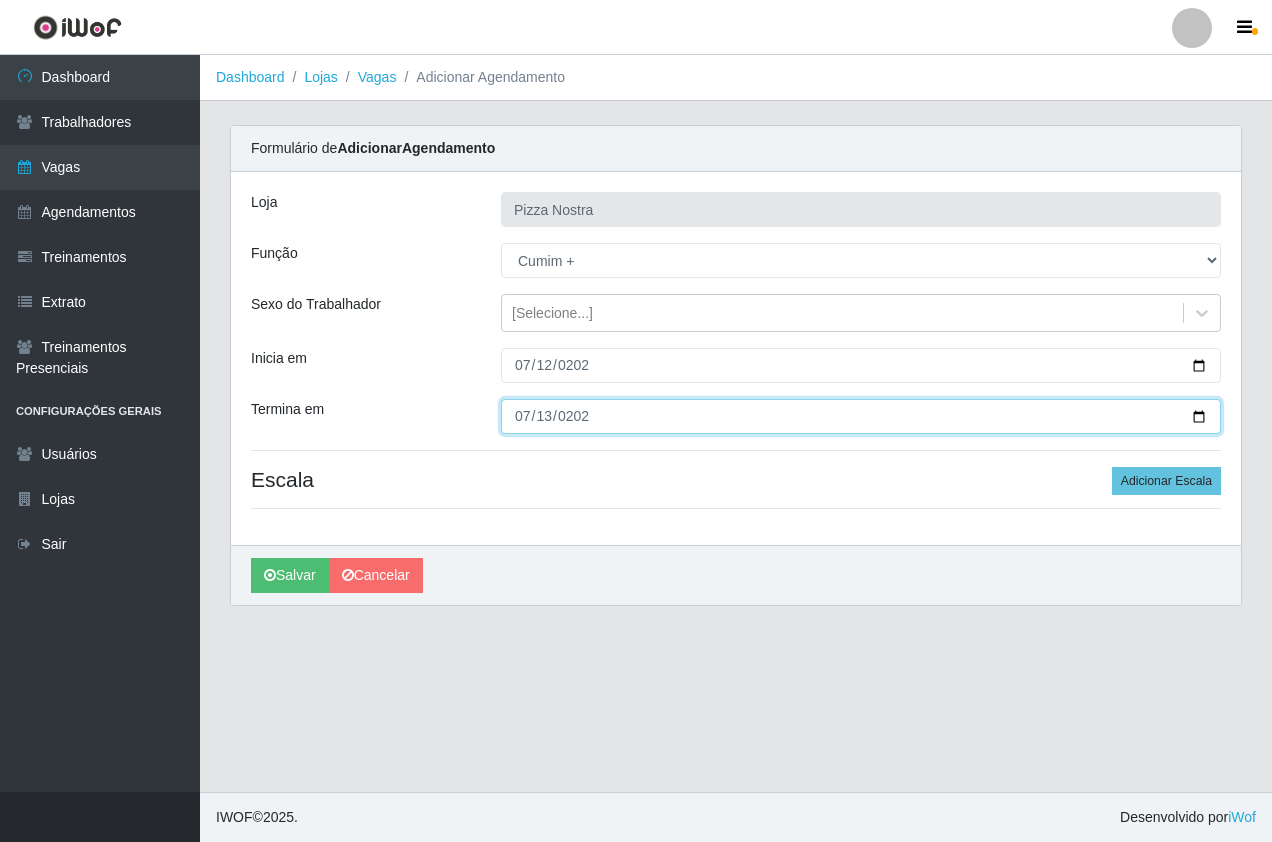 type on "[DATE]" 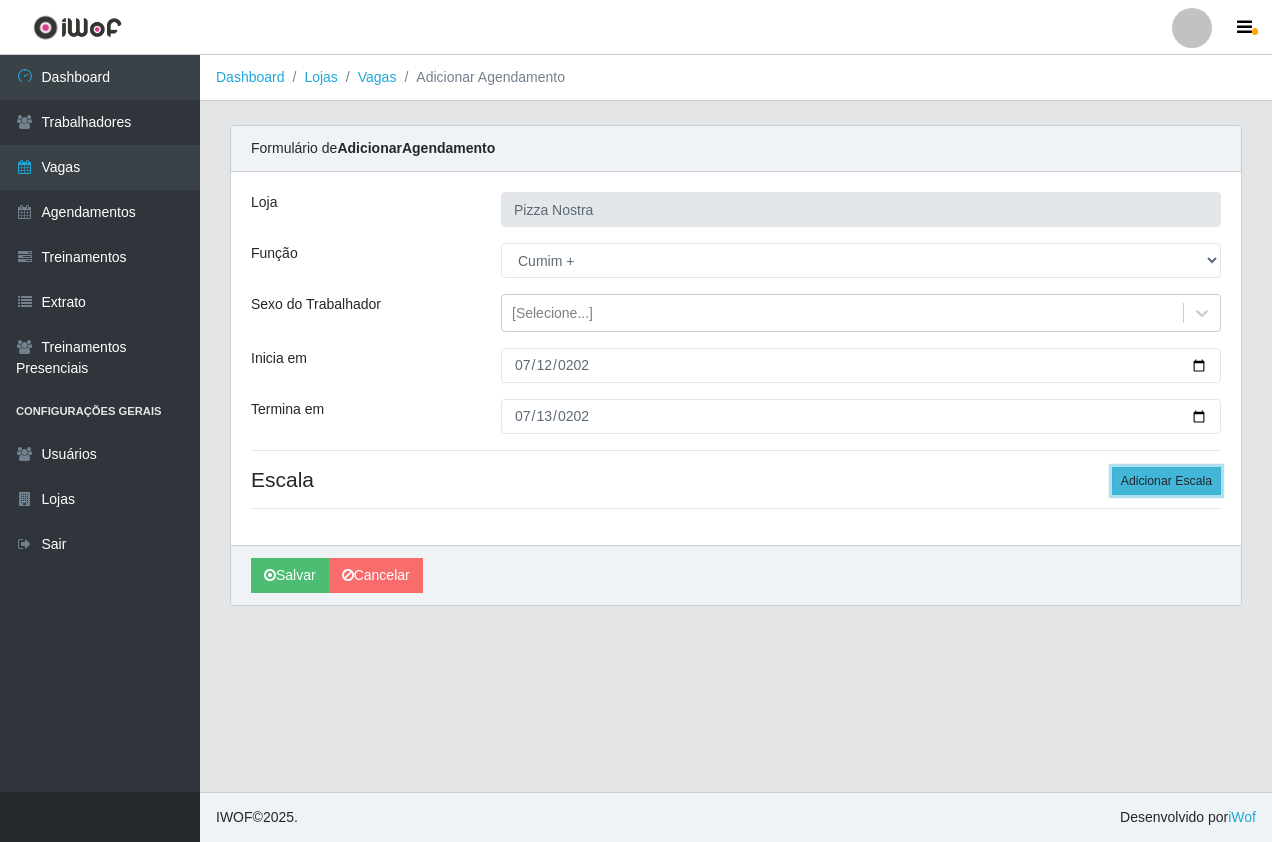 click on "Adicionar Escala" at bounding box center [1166, 481] 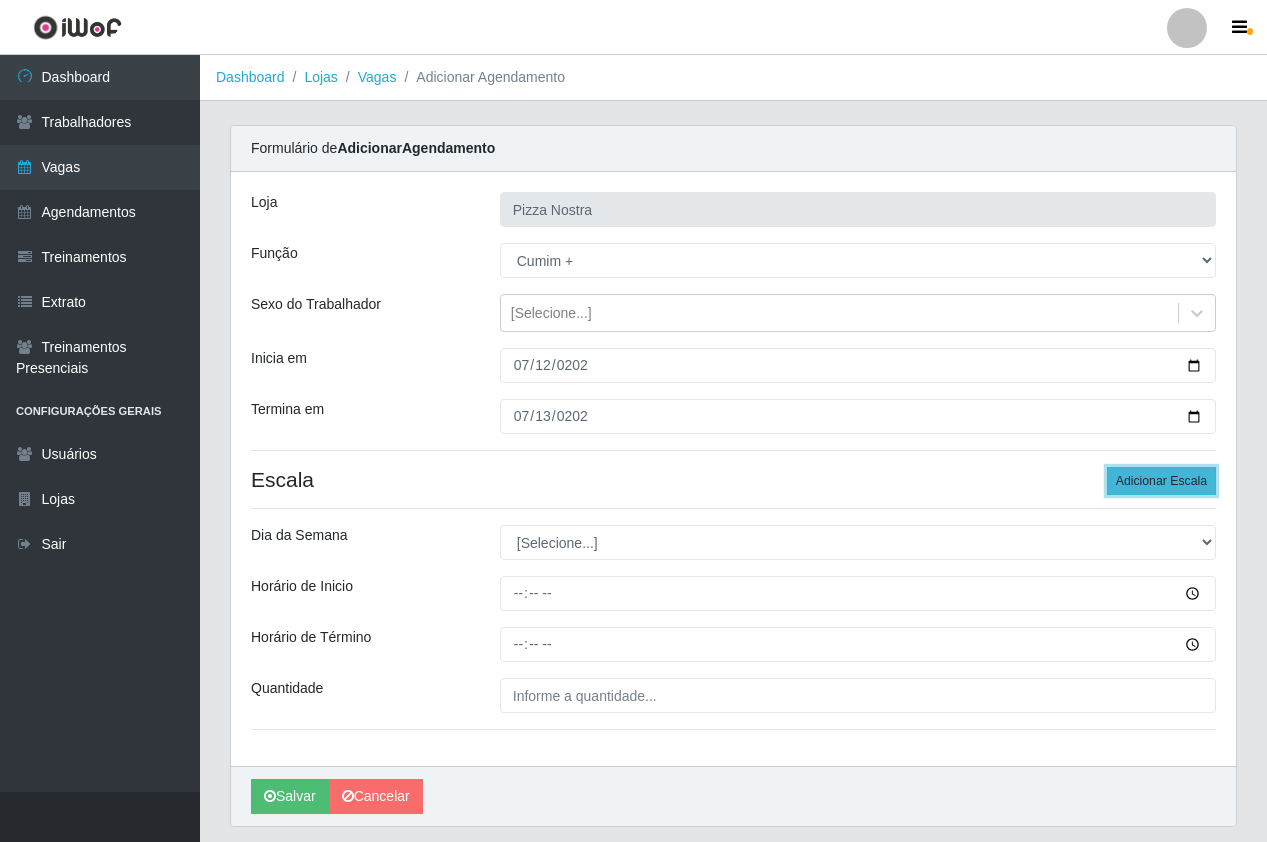 click on "Adicionar Escala" at bounding box center [1161, 481] 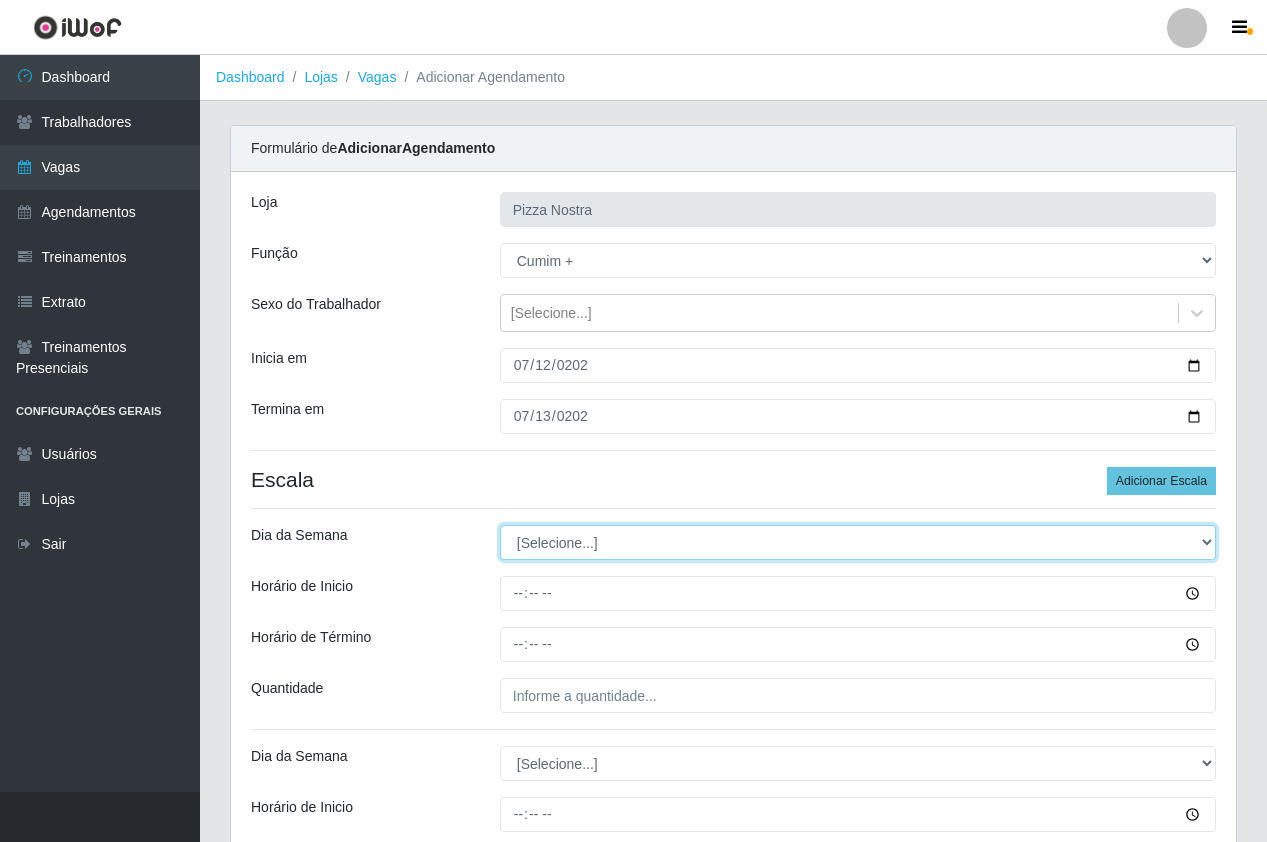 click on "[Selecione...] Segunda Terça Quarta Quinta Sexta Sábado Domingo" at bounding box center (858, 542) 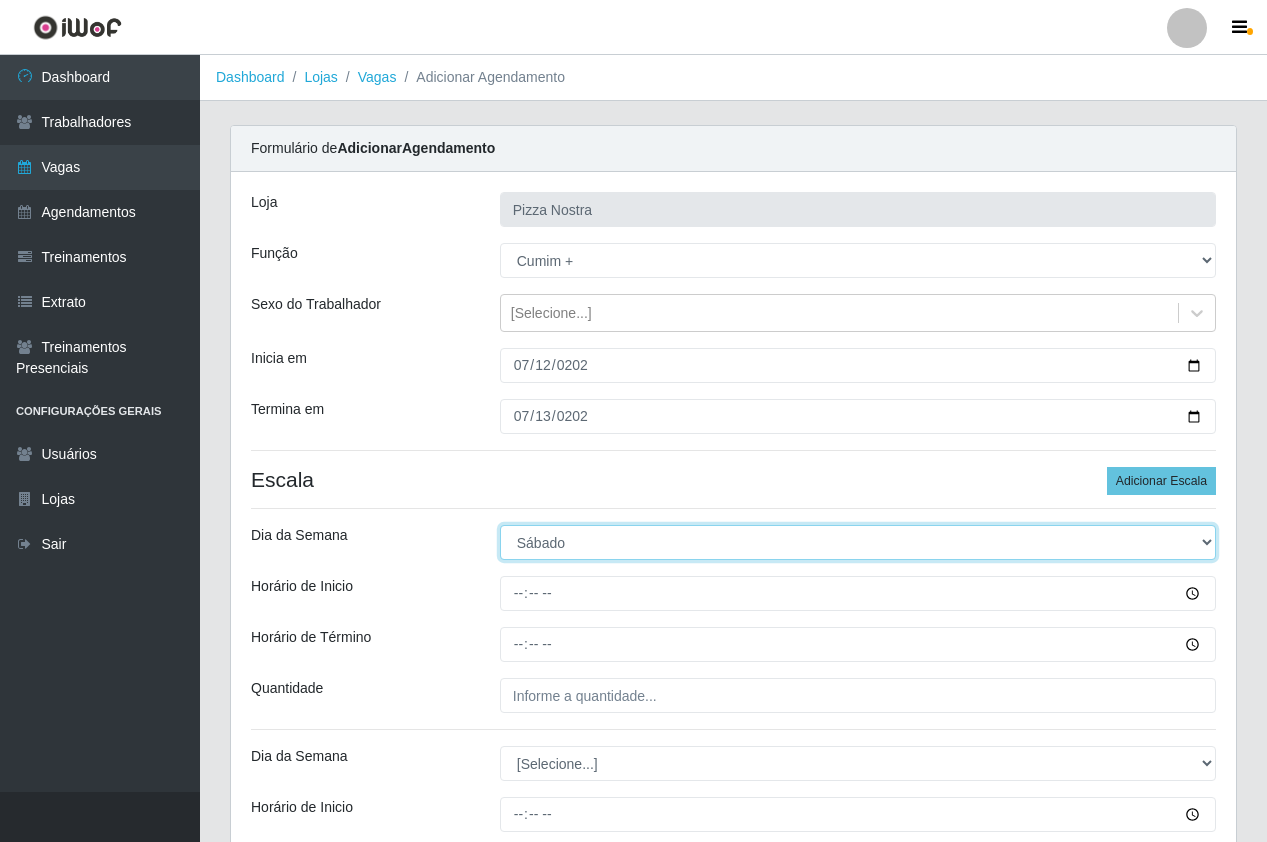 click on "[Selecione...] Segunda Terça Quarta Quinta Sexta Sábado Domingo" at bounding box center [858, 542] 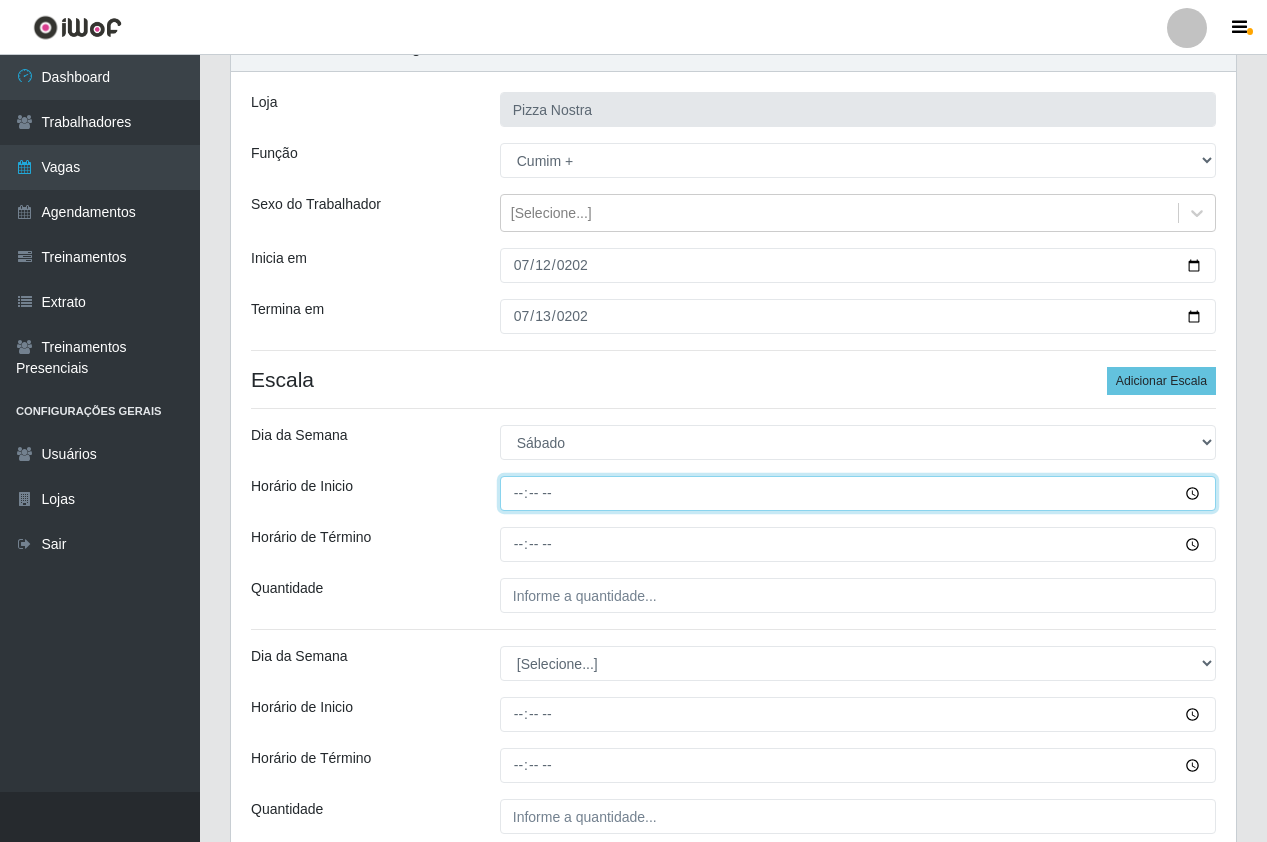click on "Horário de Inicio" at bounding box center [858, 493] 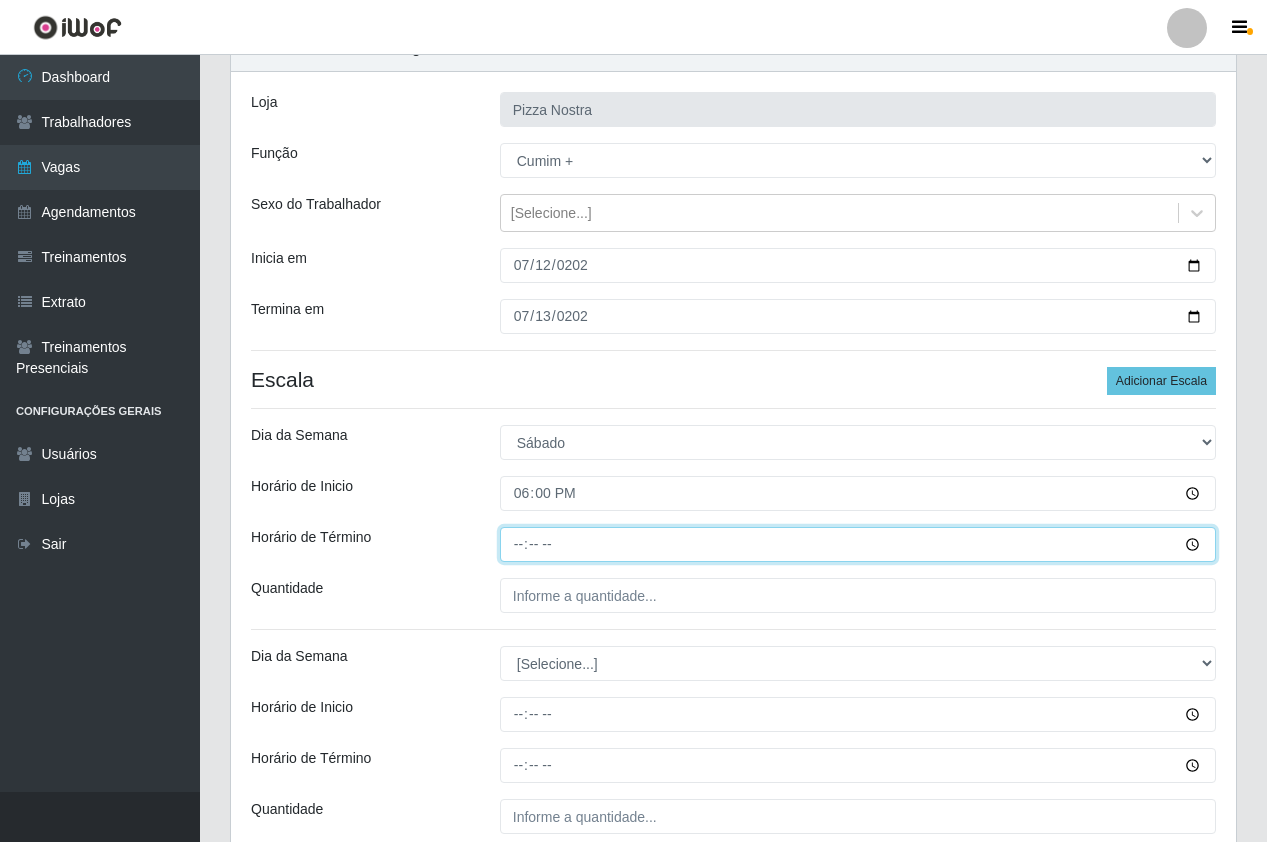 click on "Horário de Término" at bounding box center [858, 544] 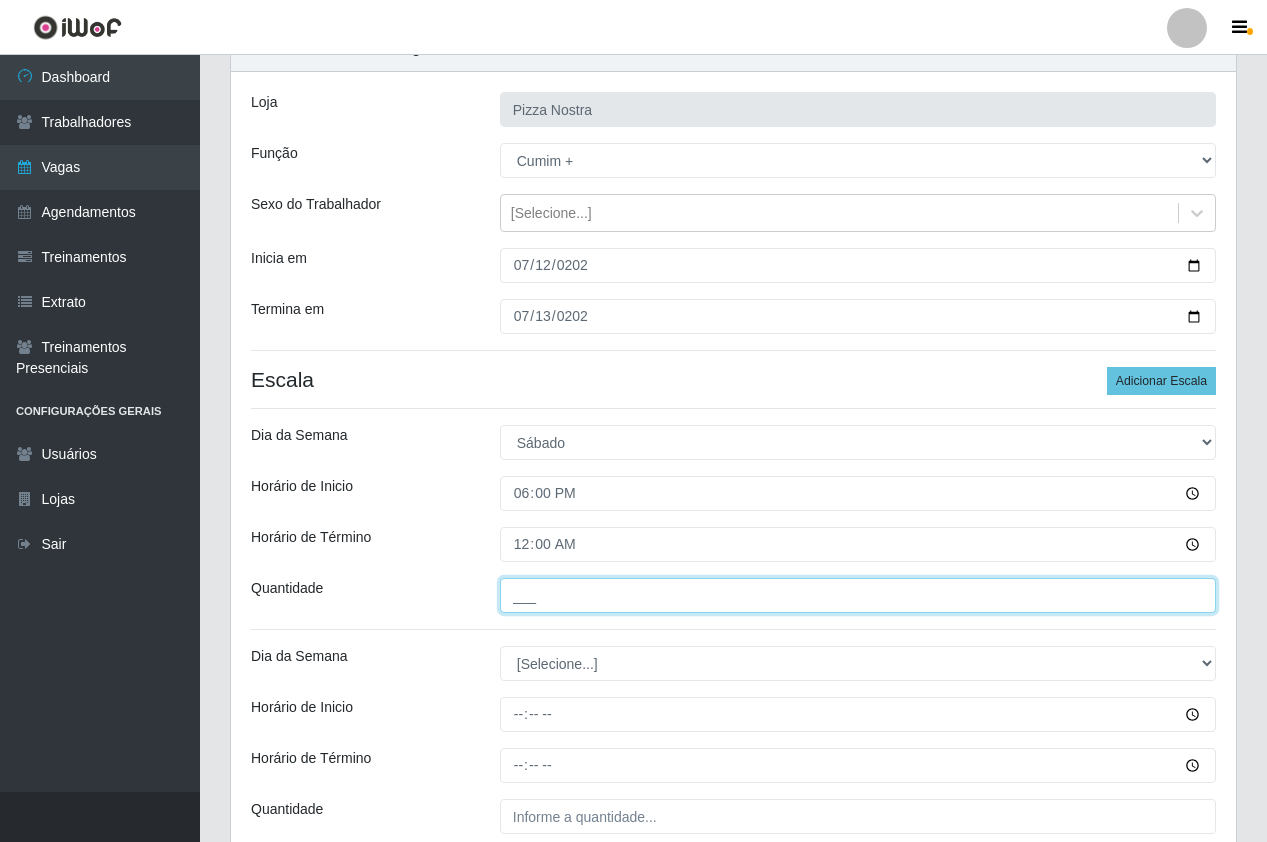 drag, startPoint x: 582, startPoint y: 598, endPoint x: 607, endPoint y: 605, distance: 25.96151 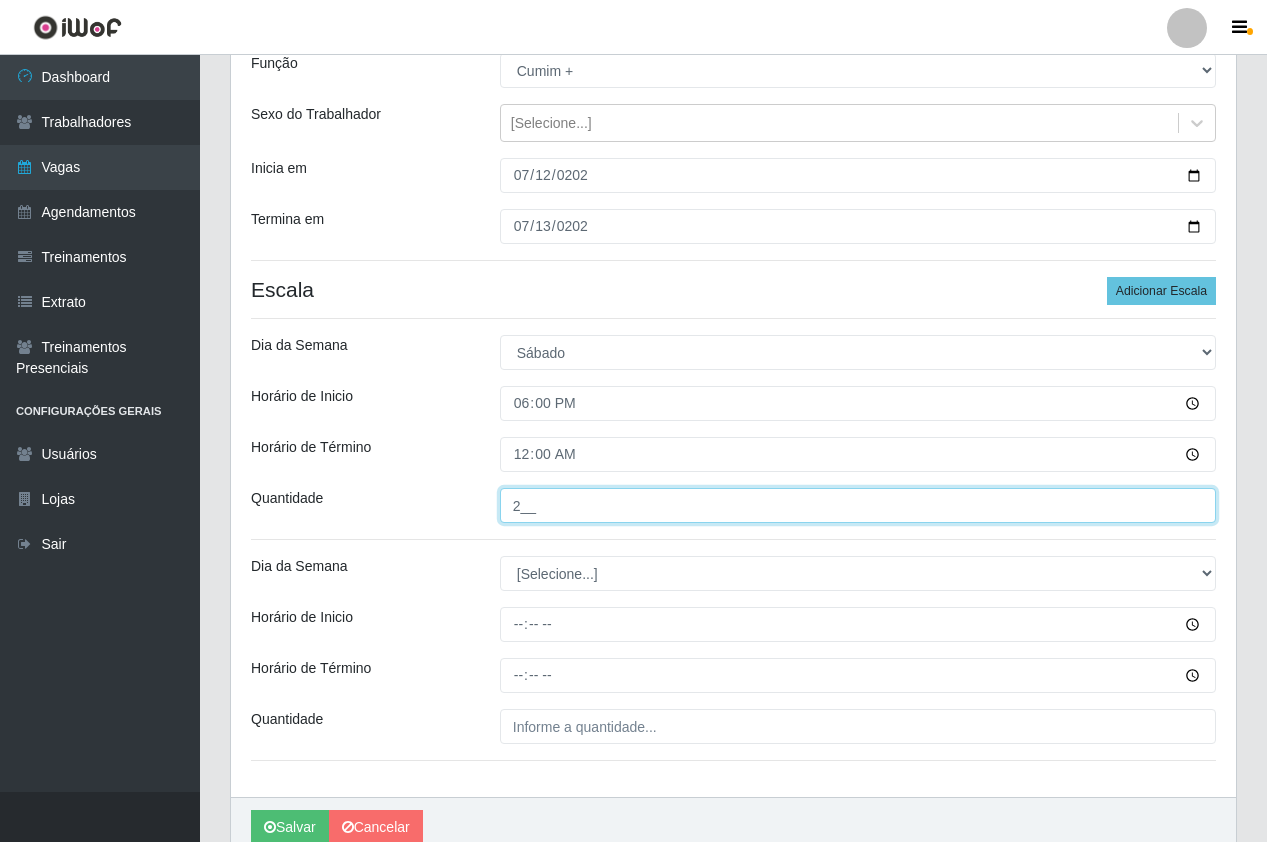 scroll, scrollTop: 280, scrollLeft: 0, axis: vertical 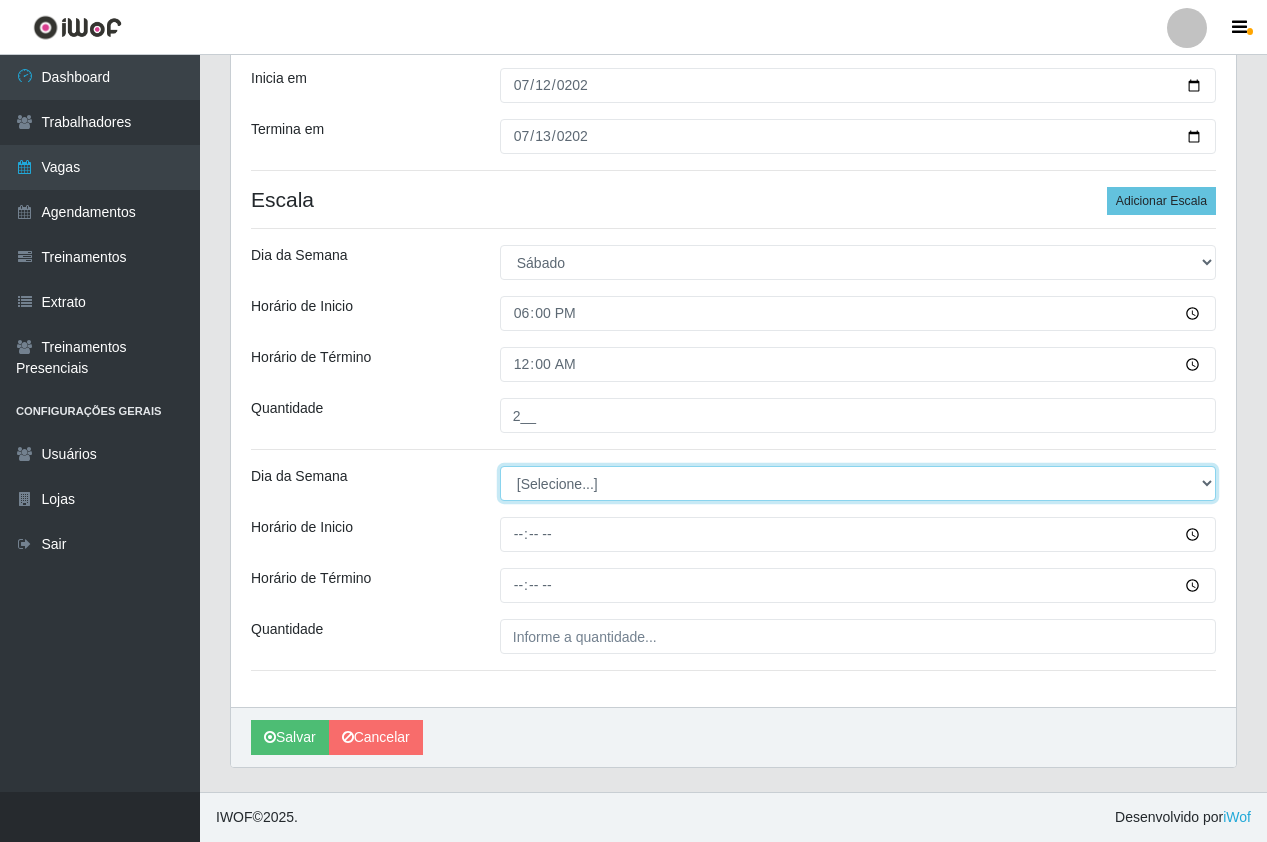 click on "[Selecione...] Segunda Terça Quarta Quinta Sexta Sábado Domingo" at bounding box center (858, 483) 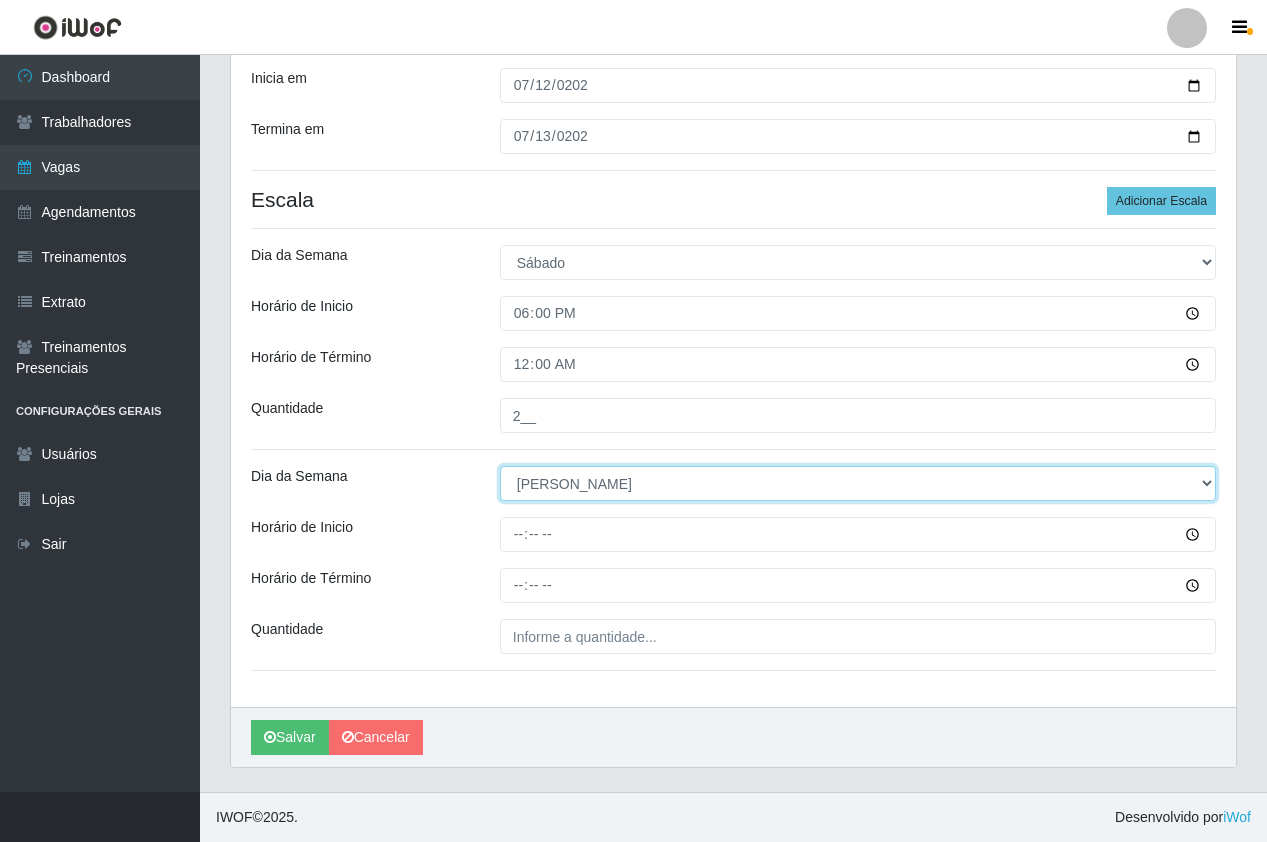 click on "[Selecione...] Segunda Terça Quarta Quinta Sexta Sábado Domingo" at bounding box center (858, 483) 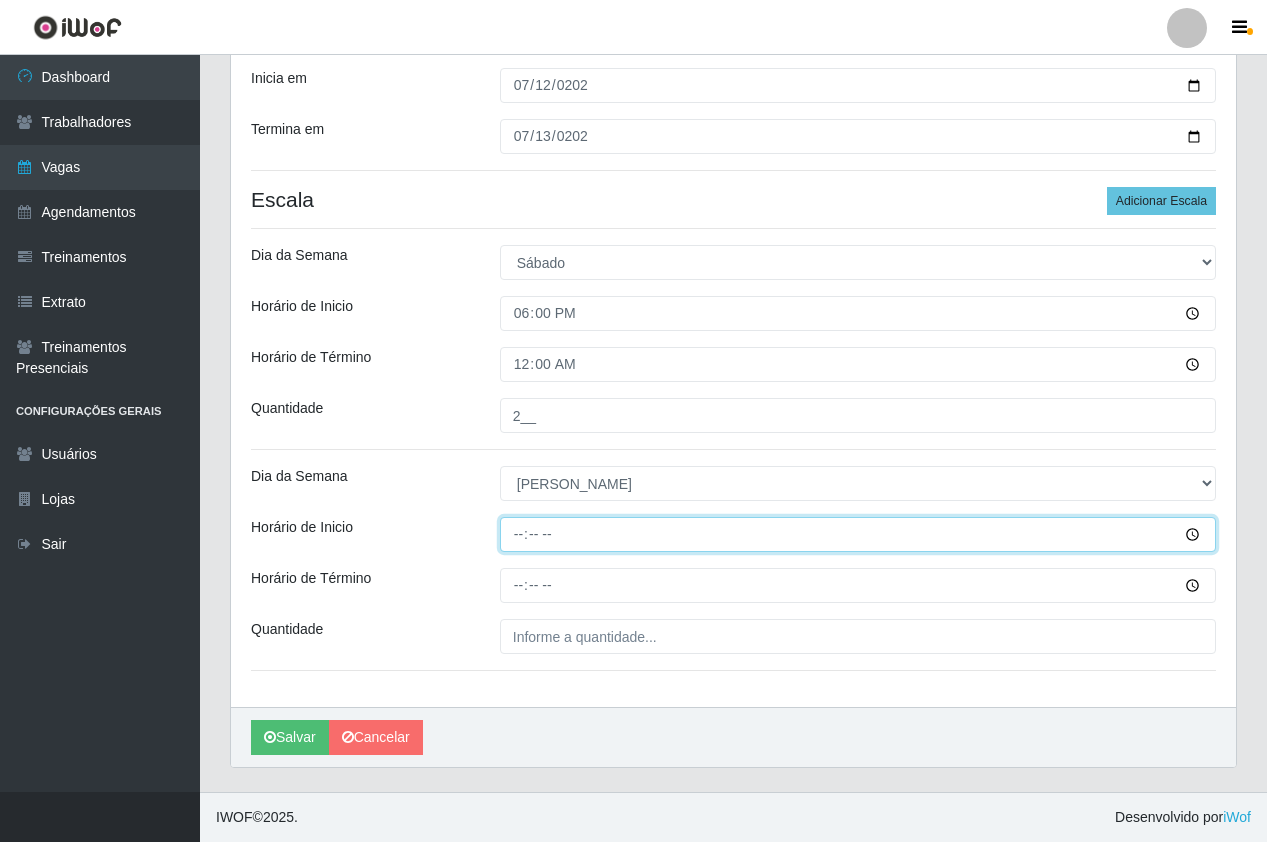 click on "Horário de Inicio" at bounding box center [858, 534] 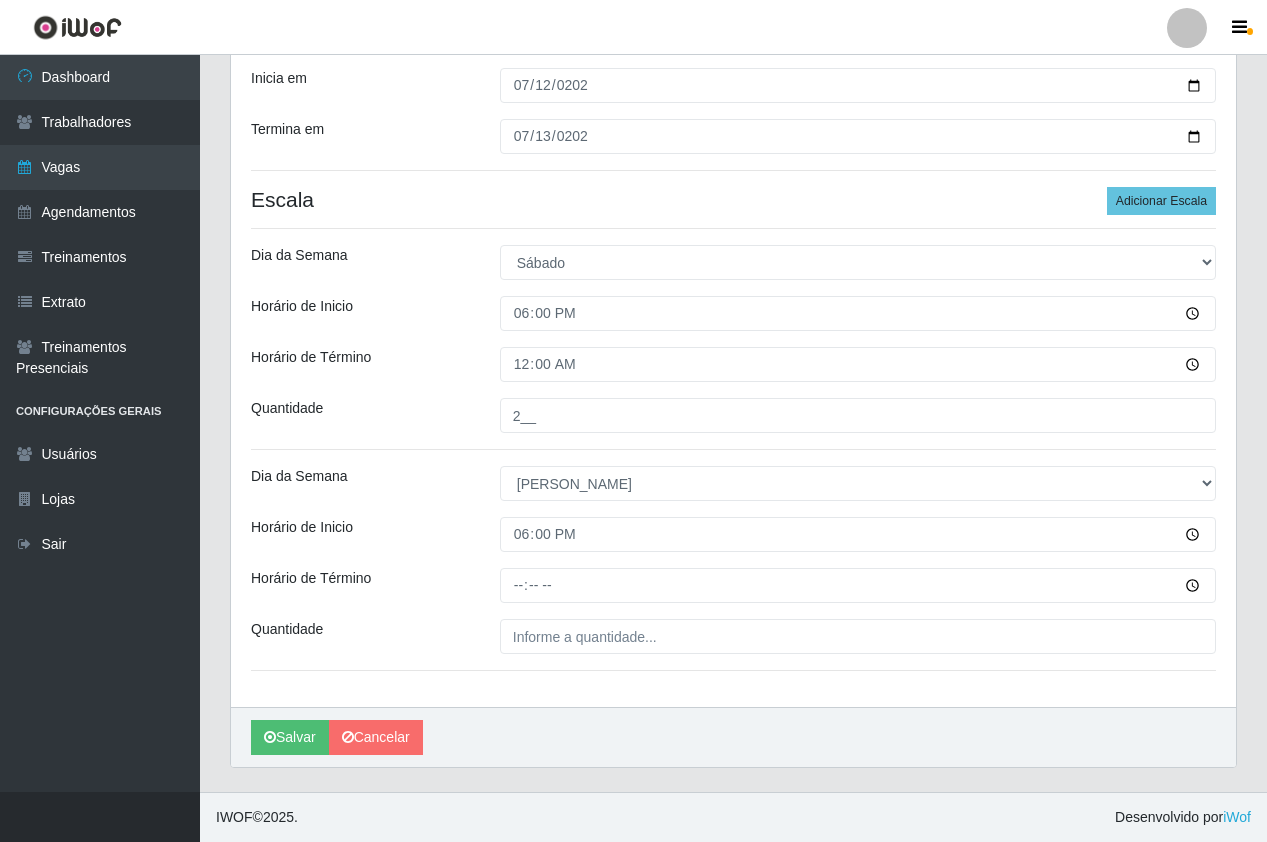 click on "Loja Pizza Nostra Função [Selecione...] ASG ASG + ASG ++ Auxiliar de Cozinha Auxiliar de Cozinha + Auxiliar de Cozinha ++ Copeiro Copeiro + Copeiro ++ Cumim Cumim + Cumim ++ Garçom Garçom + Garçom ++  Sexo do Trabalhador [Selecione...] Inicia em 2025-07-12 Termina em 2025-07-13 Escala Adicionar Escala Dia da Semana [Selecione...] Segunda Terça Quarta Quinta Sexta Sábado Domingo Horário de Inicio 18:00 Horário de Término 00:00 Quantidade 2__ Dia da Semana [Selecione...] Segunda Terça Quarta Quinta Sexta Sábado Domingo Horário de Inicio 18:00 Horário de Término Quantidade" at bounding box center (733, 299) 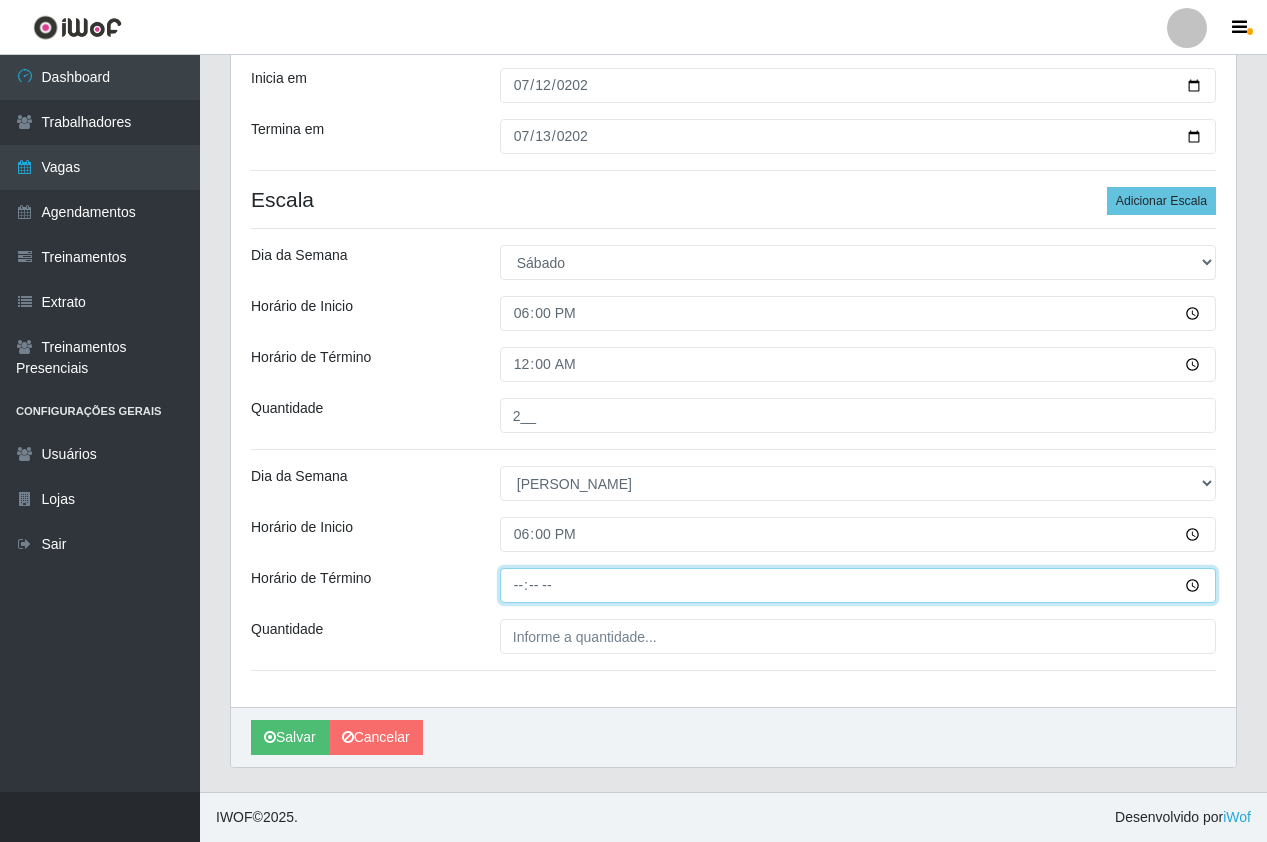 click on "Horário de Término" at bounding box center (858, 585) 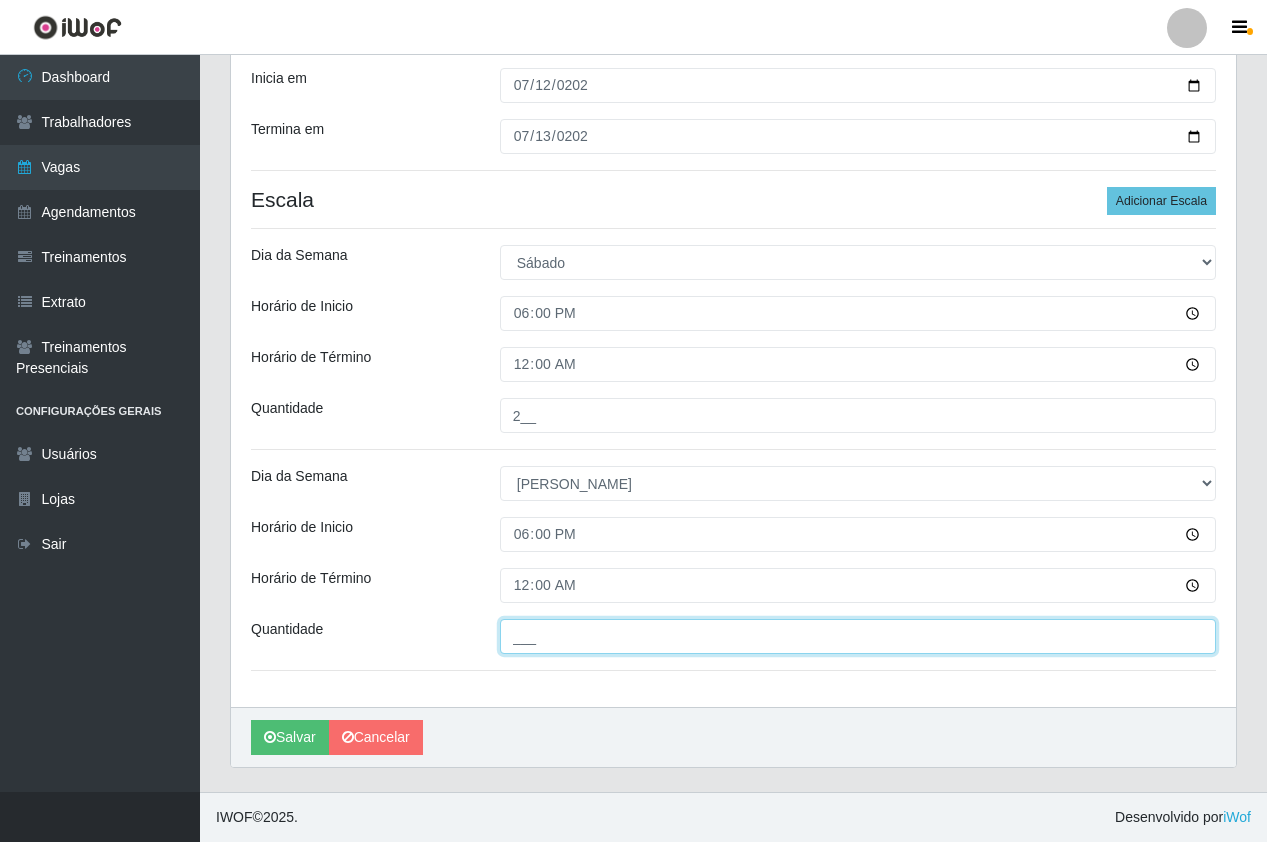 click on "___" at bounding box center [858, 636] 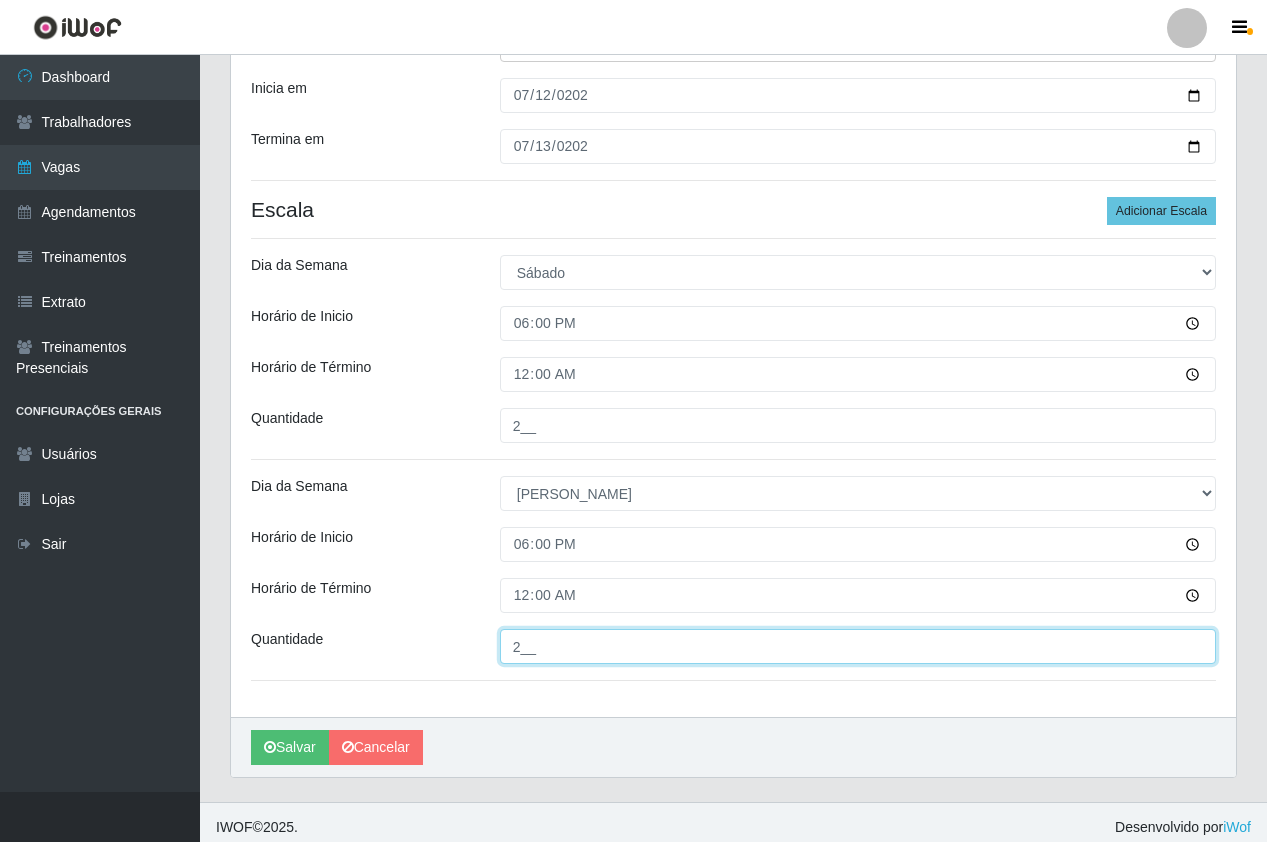 scroll, scrollTop: 280, scrollLeft: 0, axis: vertical 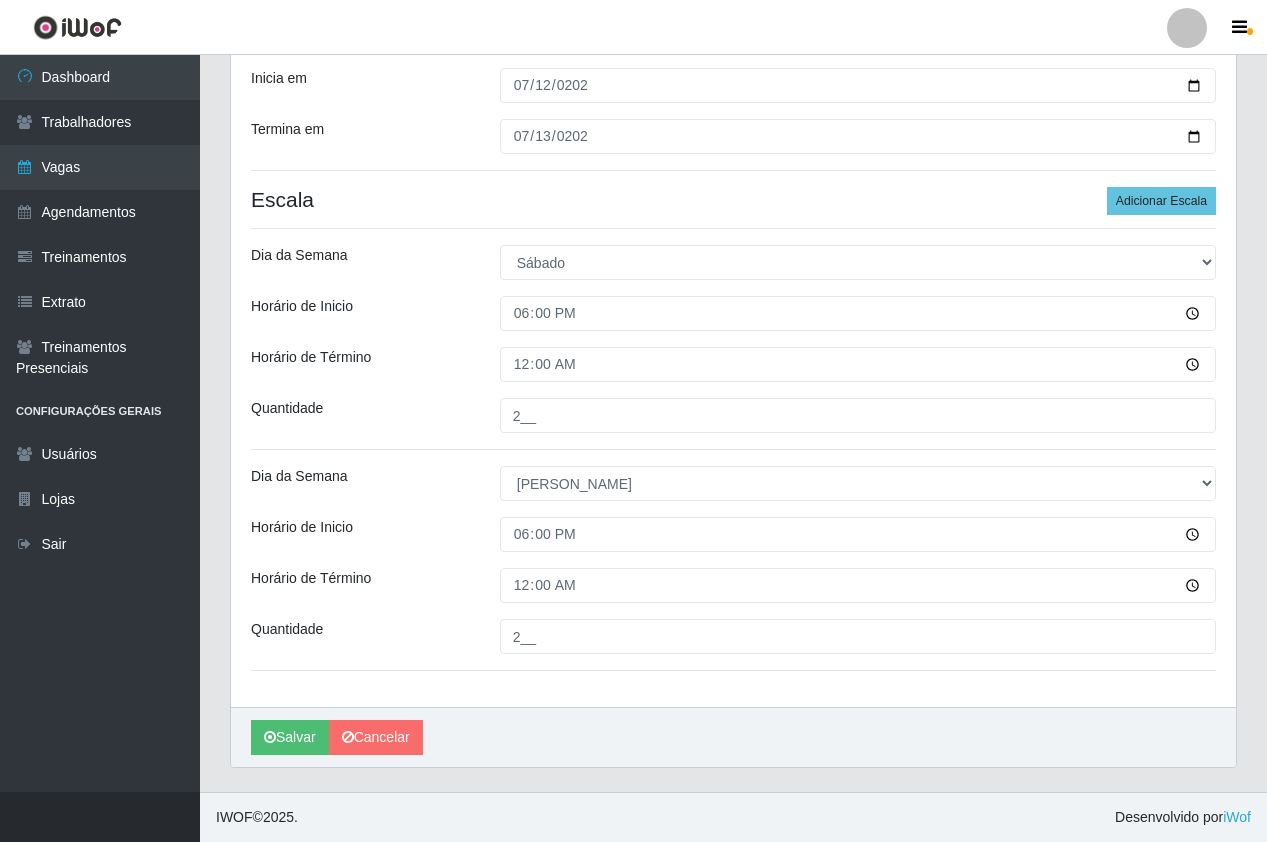 click on "Horário de Término" at bounding box center [360, 364] 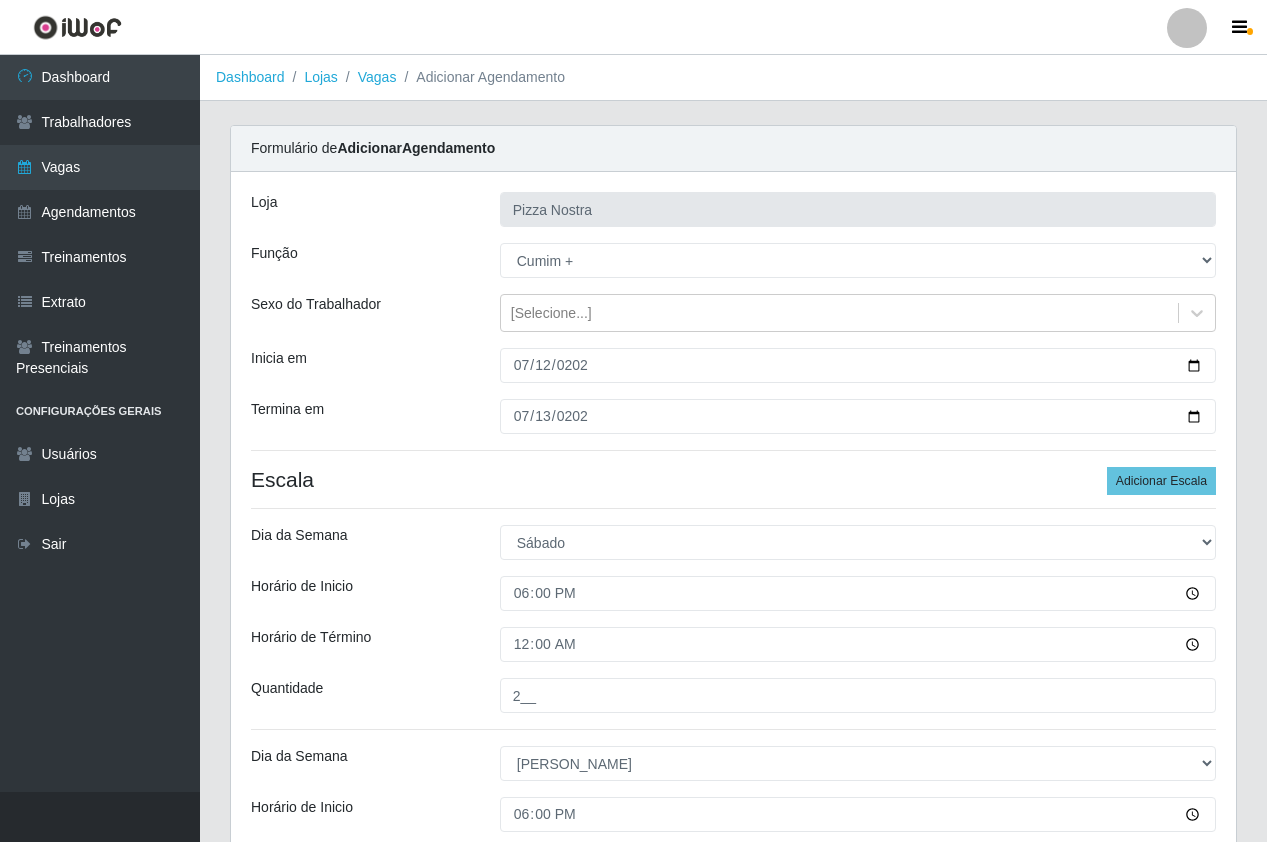 scroll, scrollTop: 280, scrollLeft: 0, axis: vertical 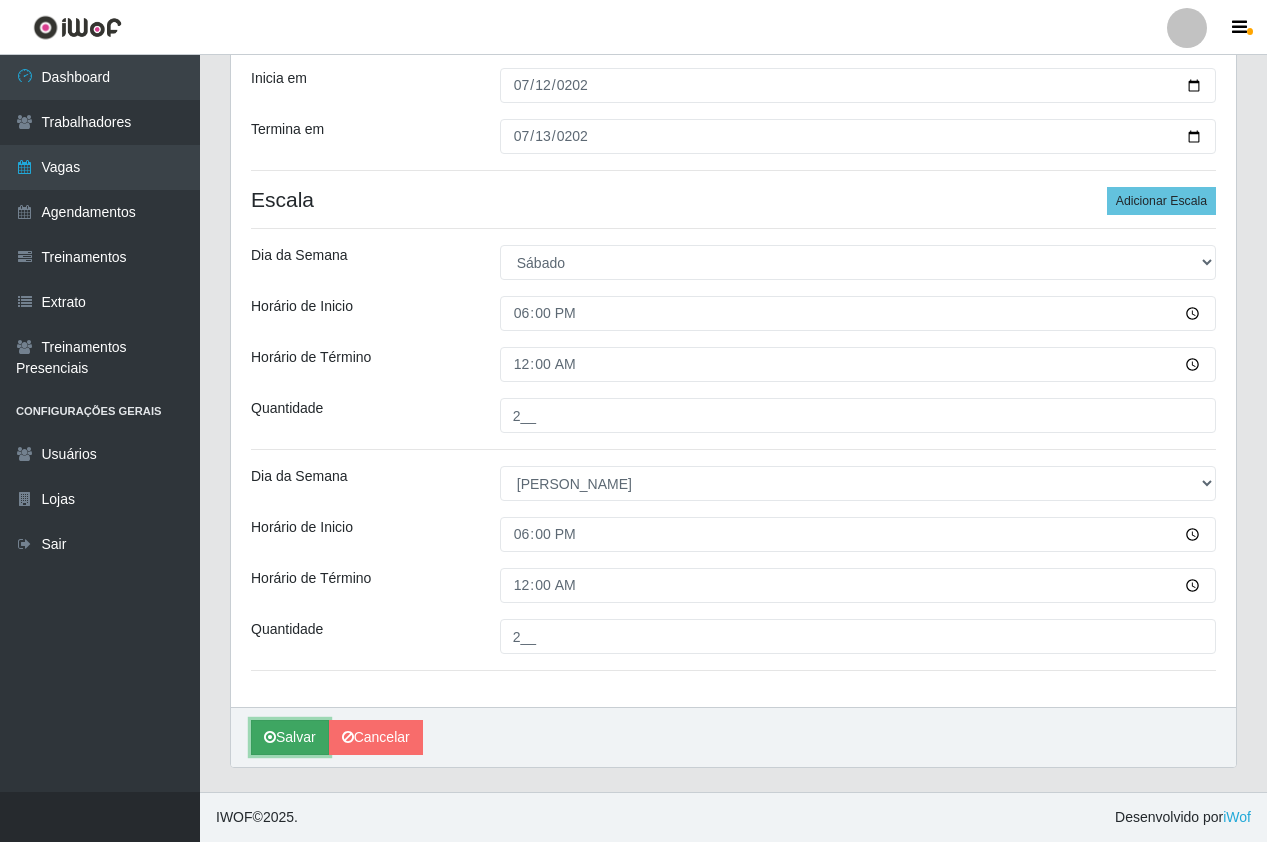 click on "Salvar" at bounding box center (290, 737) 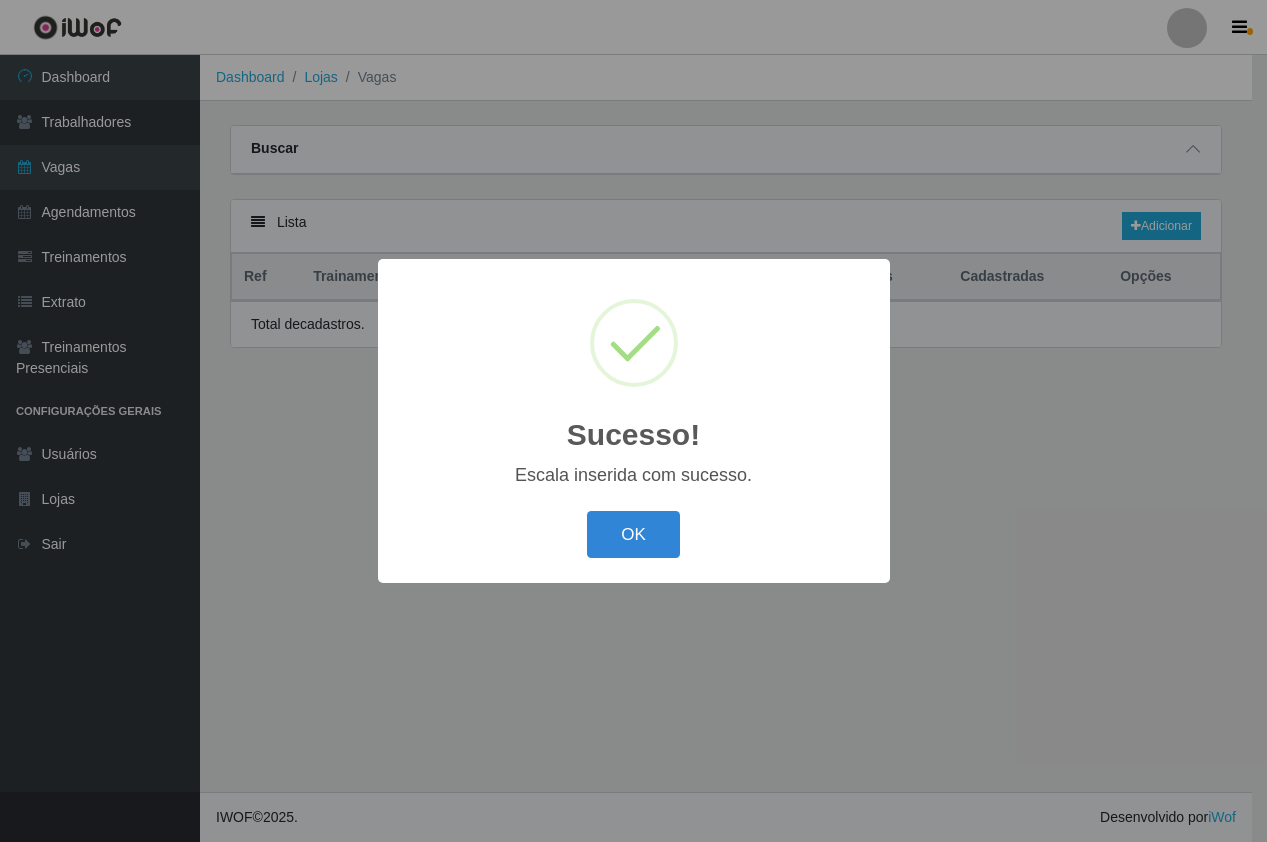 scroll, scrollTop: 0, scrollLeft: 0, axis: both 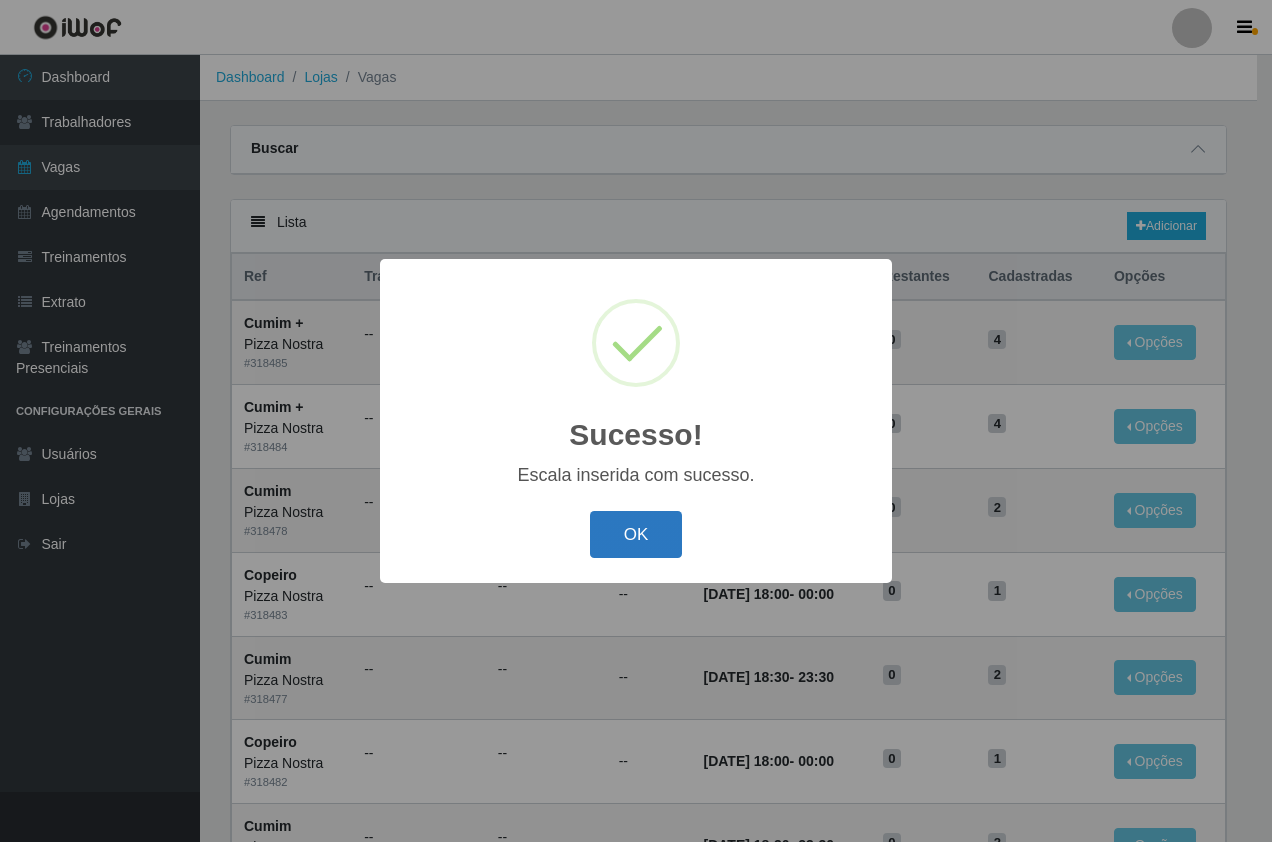 click on "OK" at bounding box center (636, 534) 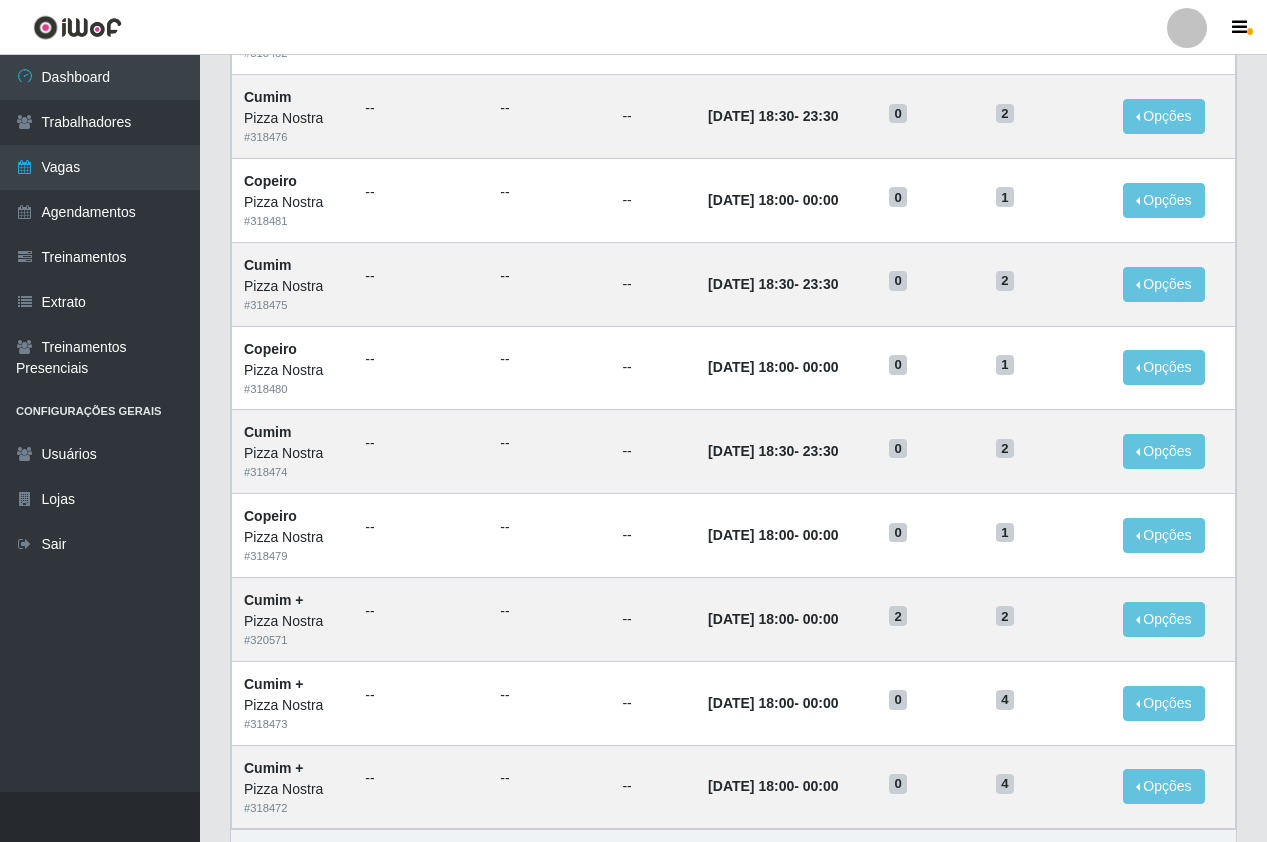 scroll, scrollTop: 853, scrollLeft: 0, axis: vertical 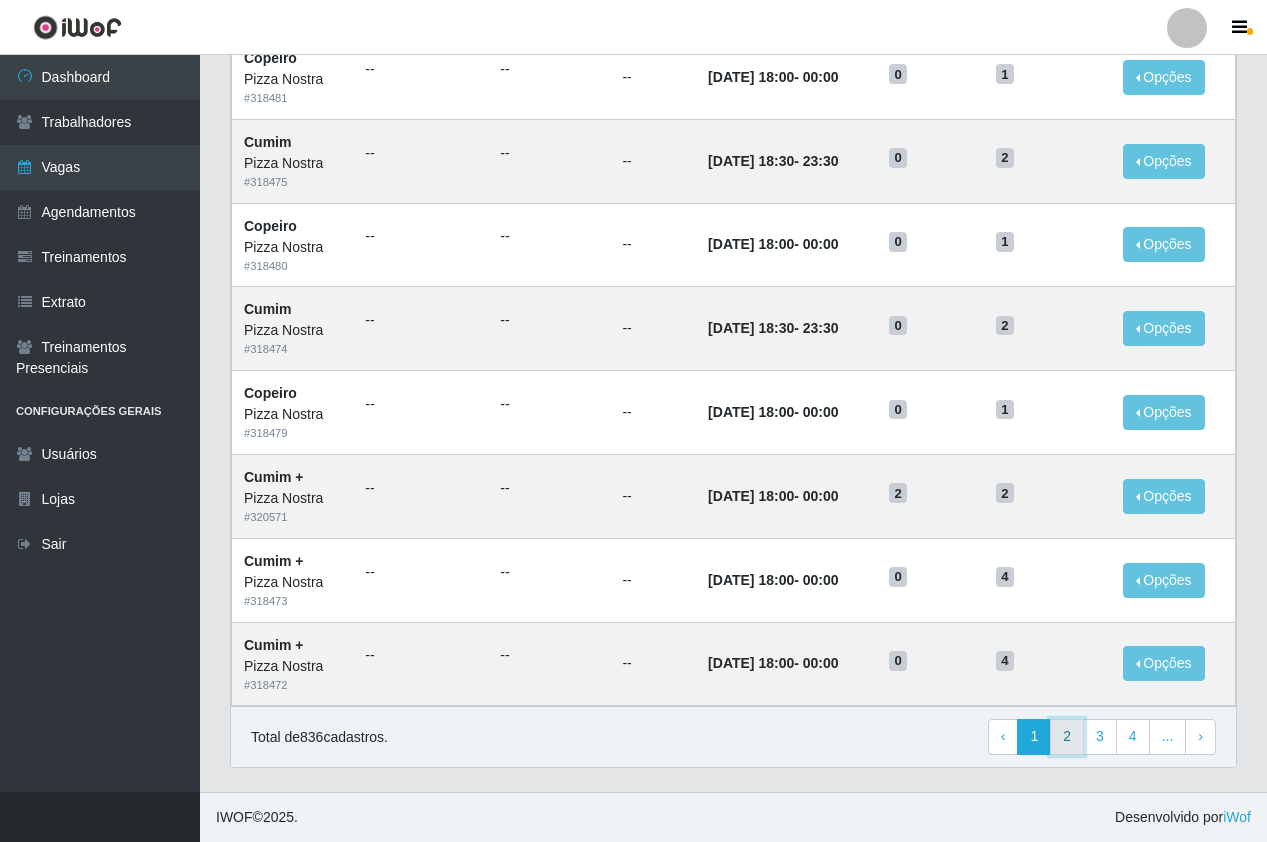 click on "2" at bounding box center [1067, 737] 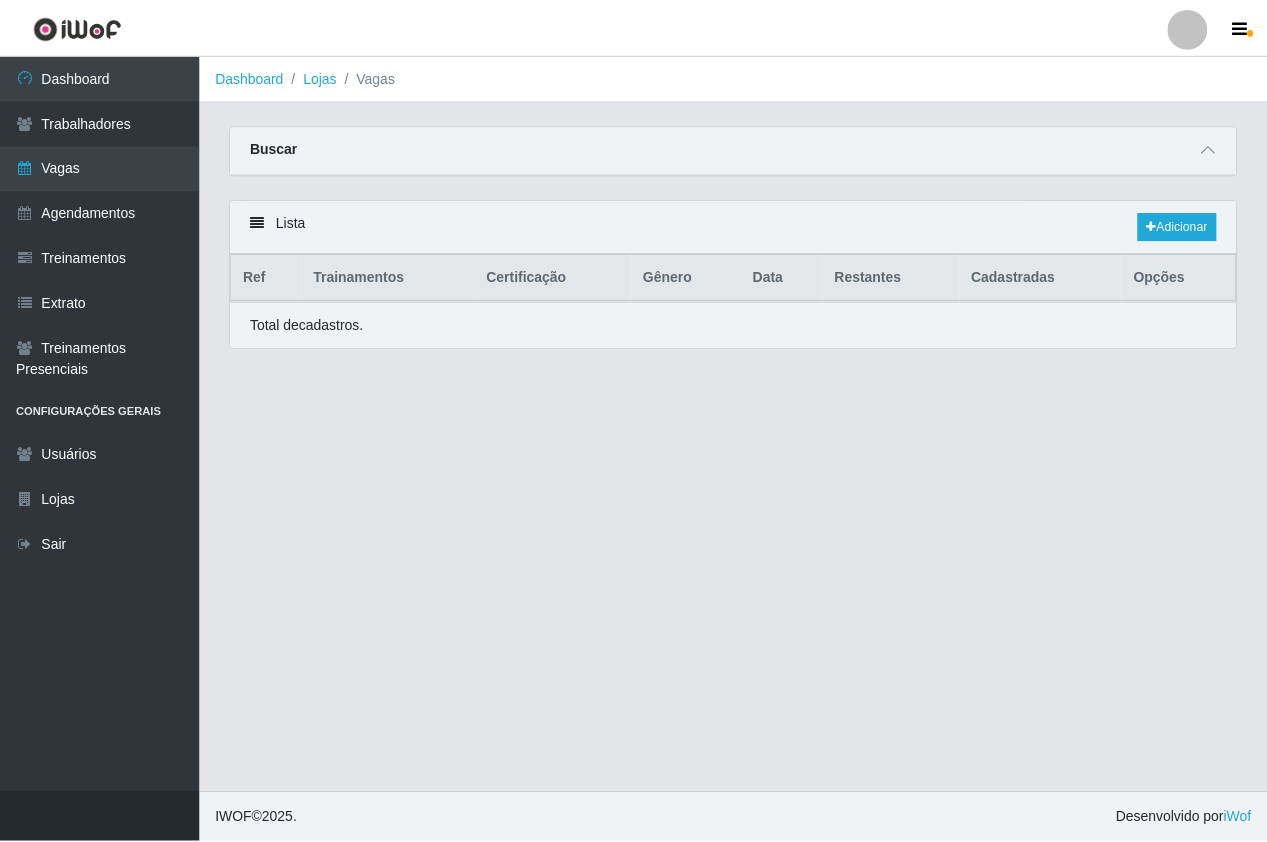 scroll, scrollTop: 0, scrollLeft: 0, axis: both 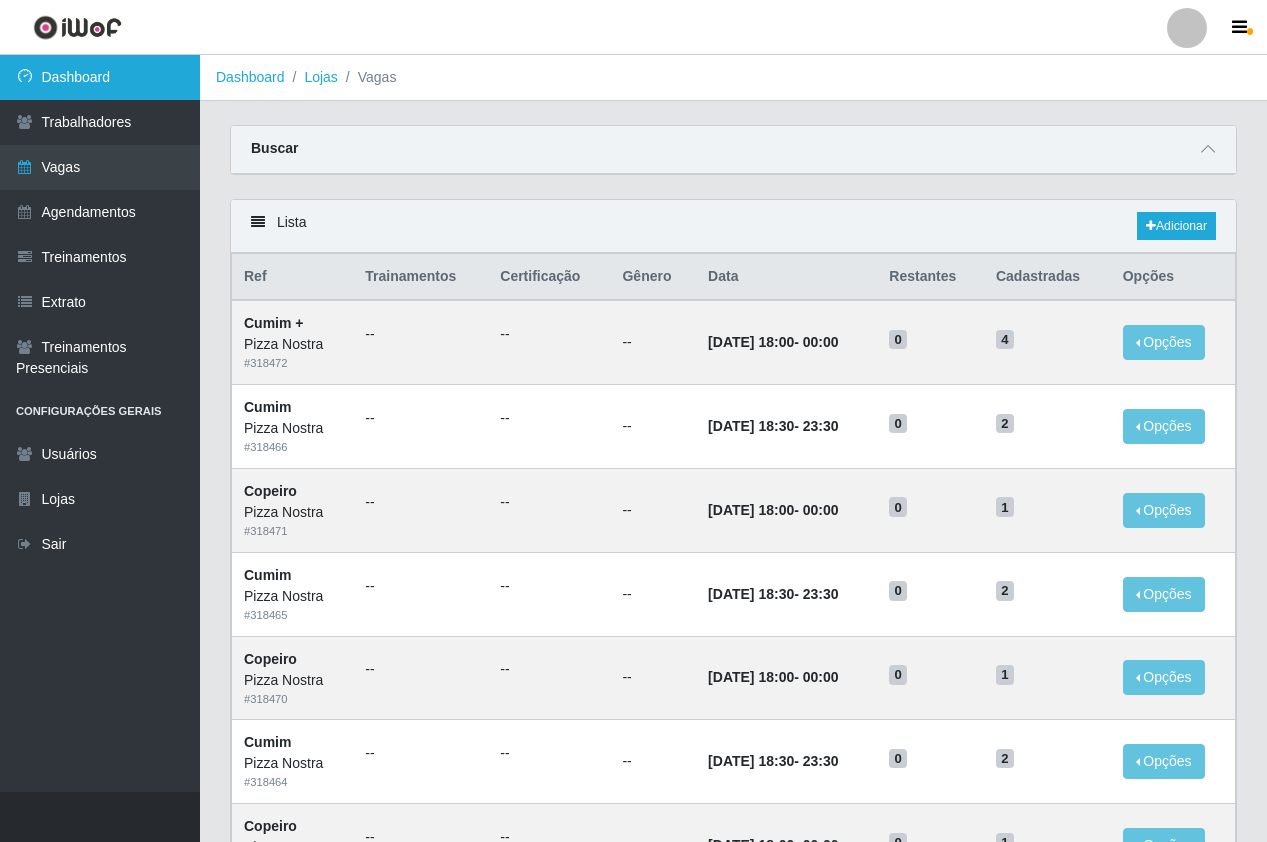 click on "Dashboard" at bounding box center (100, 77) 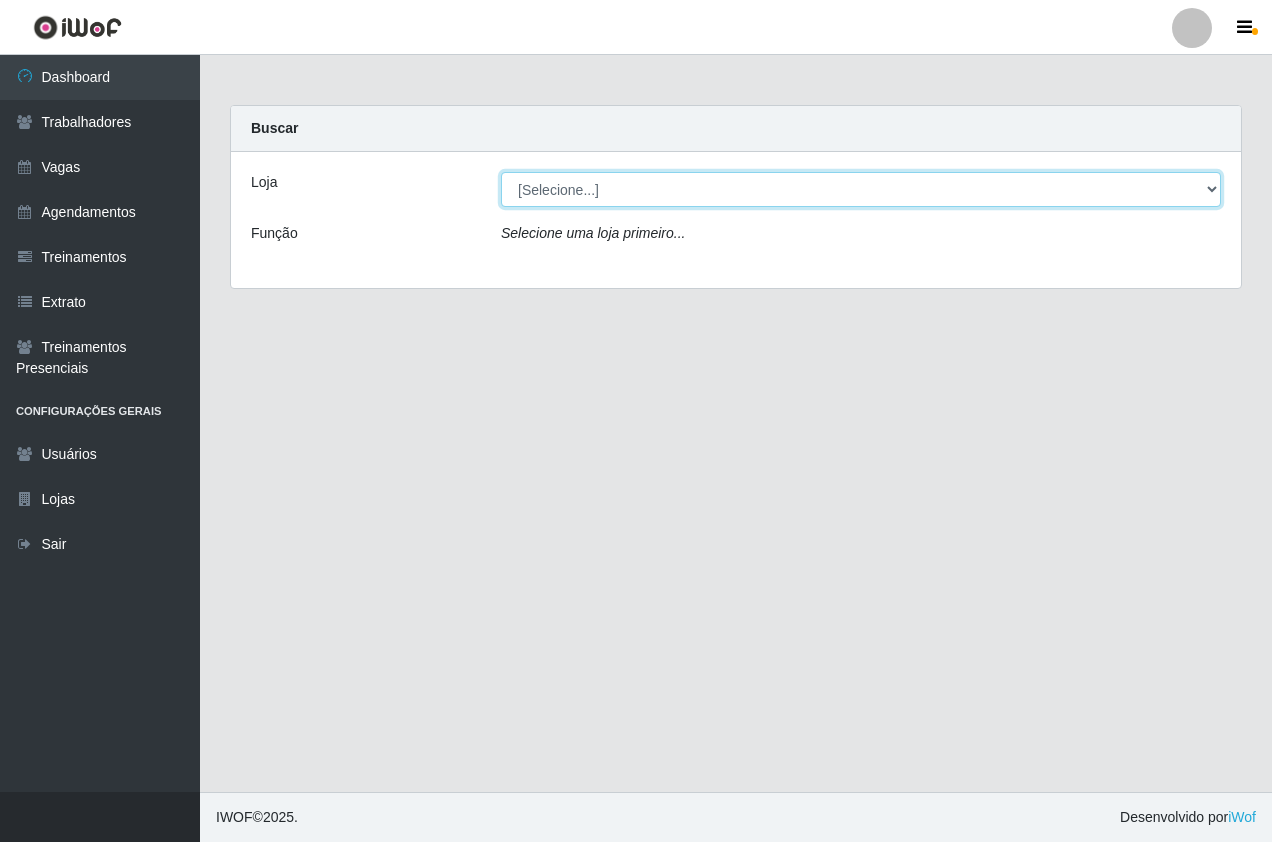 click on "[Selecione...] Pizza Nostra" at bounding box center (861, 189) 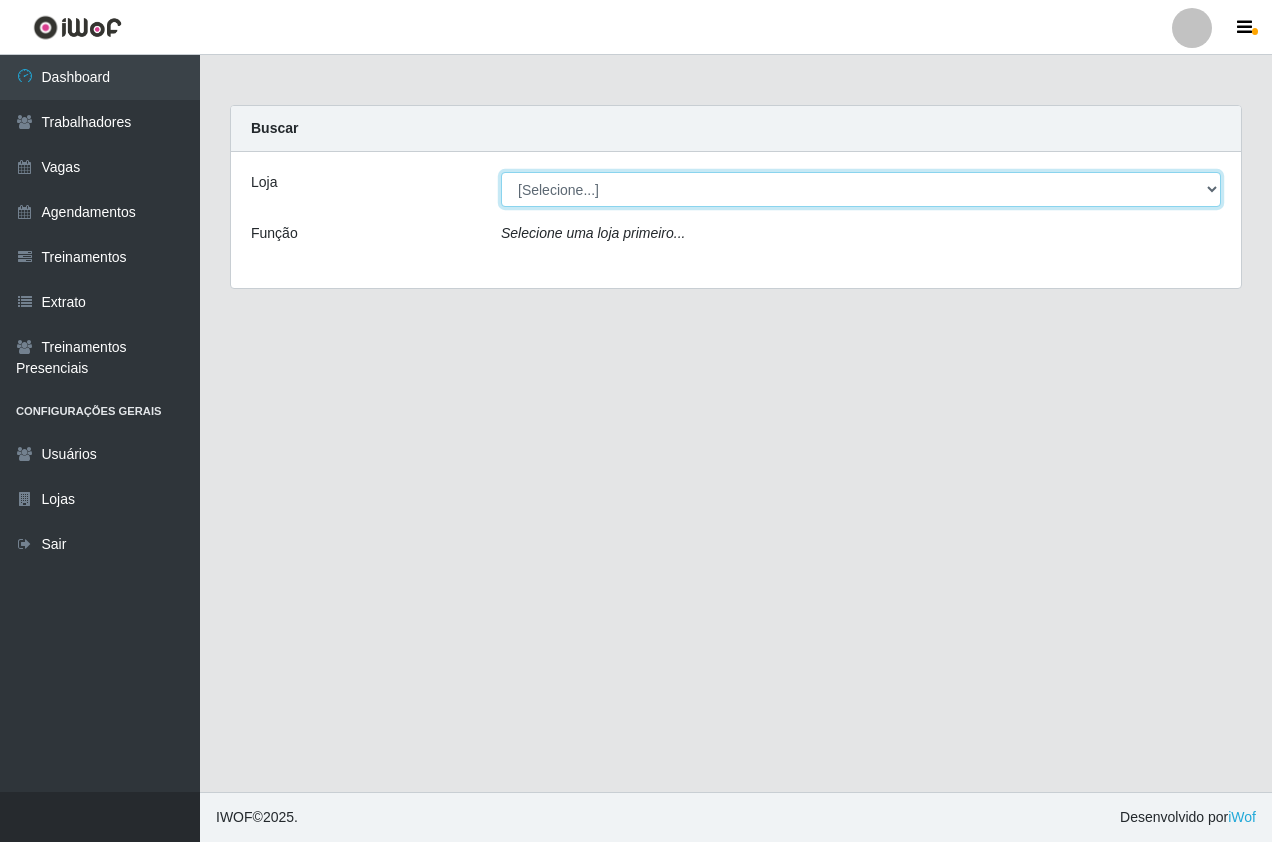 select on "337" 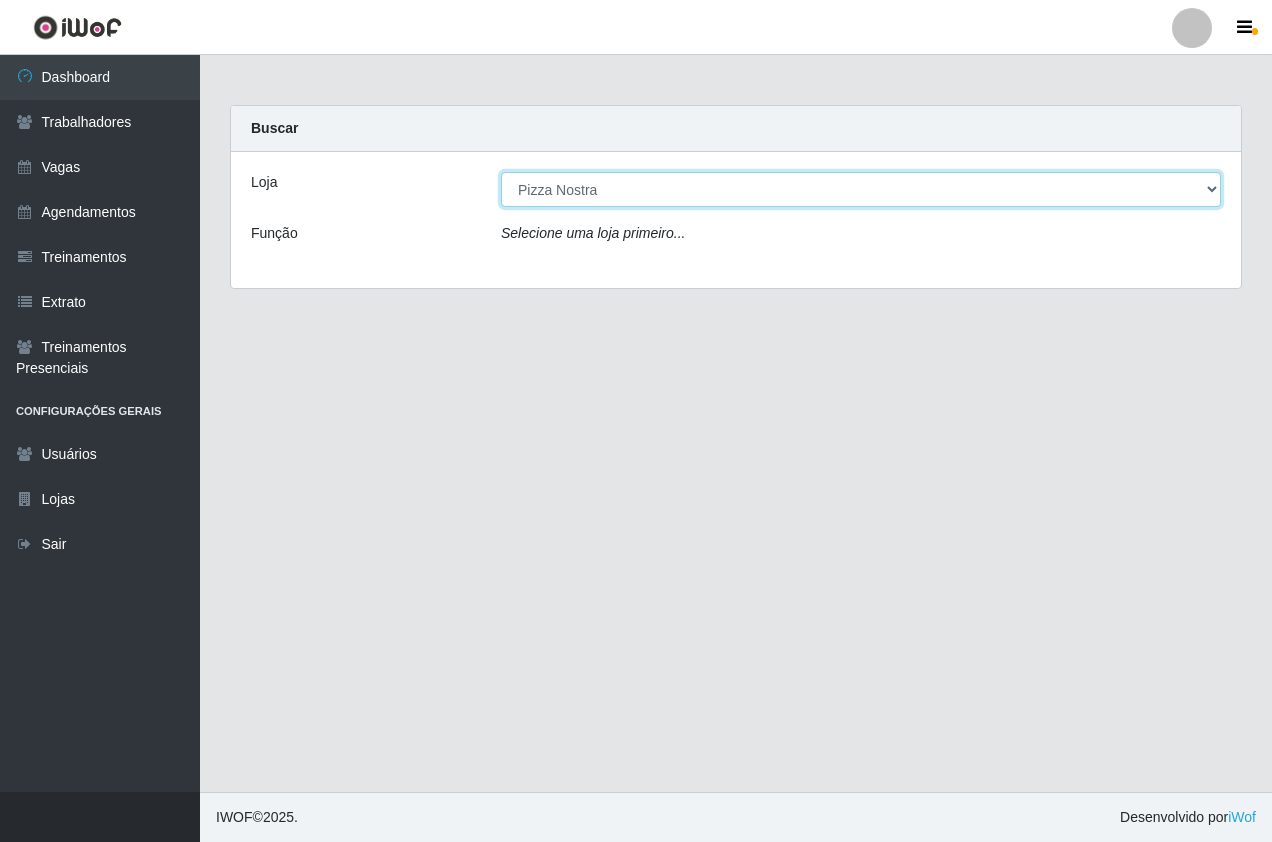 click on "[Selecione...] Pizza Nostra" at bounding box center [861, 189] 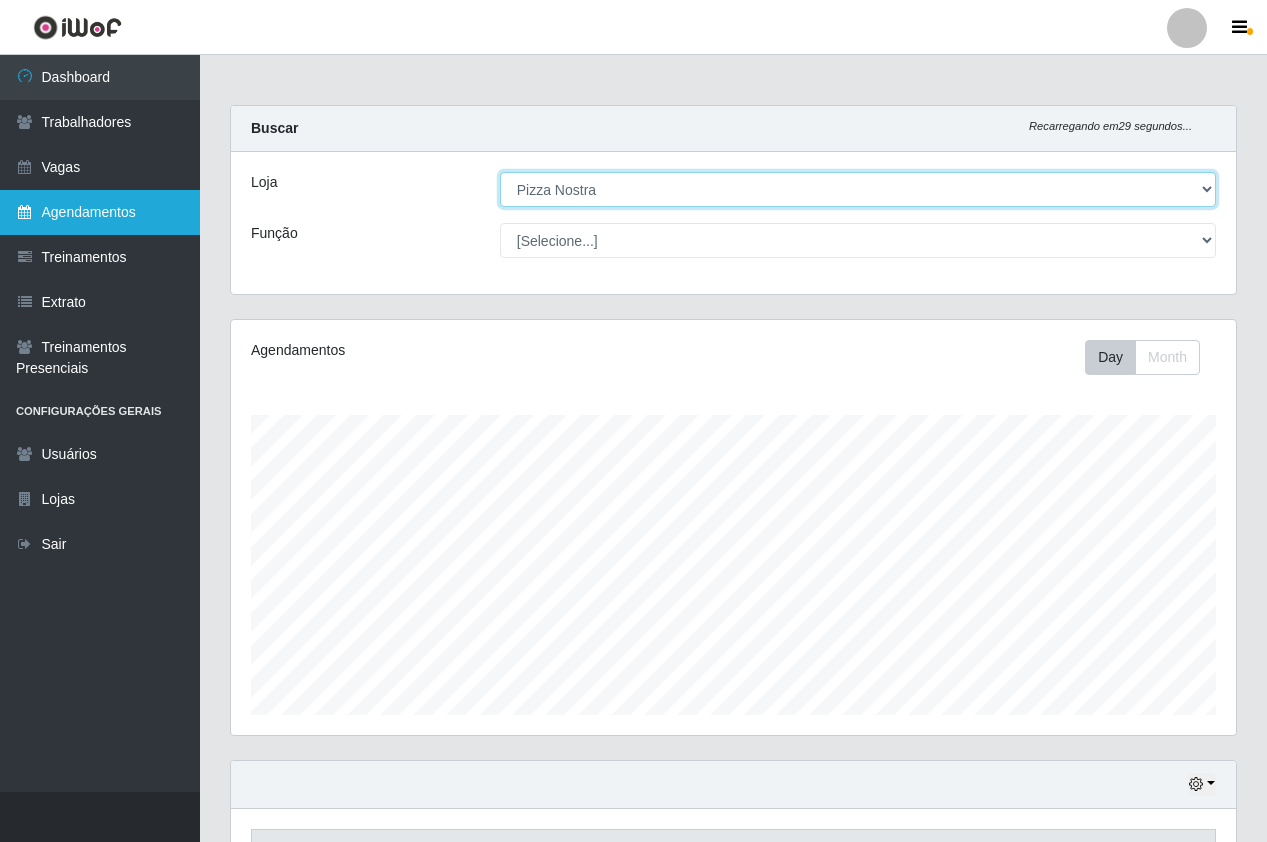 scroll, scrollTop: 999585, scrollLeft: 998995, axis: both 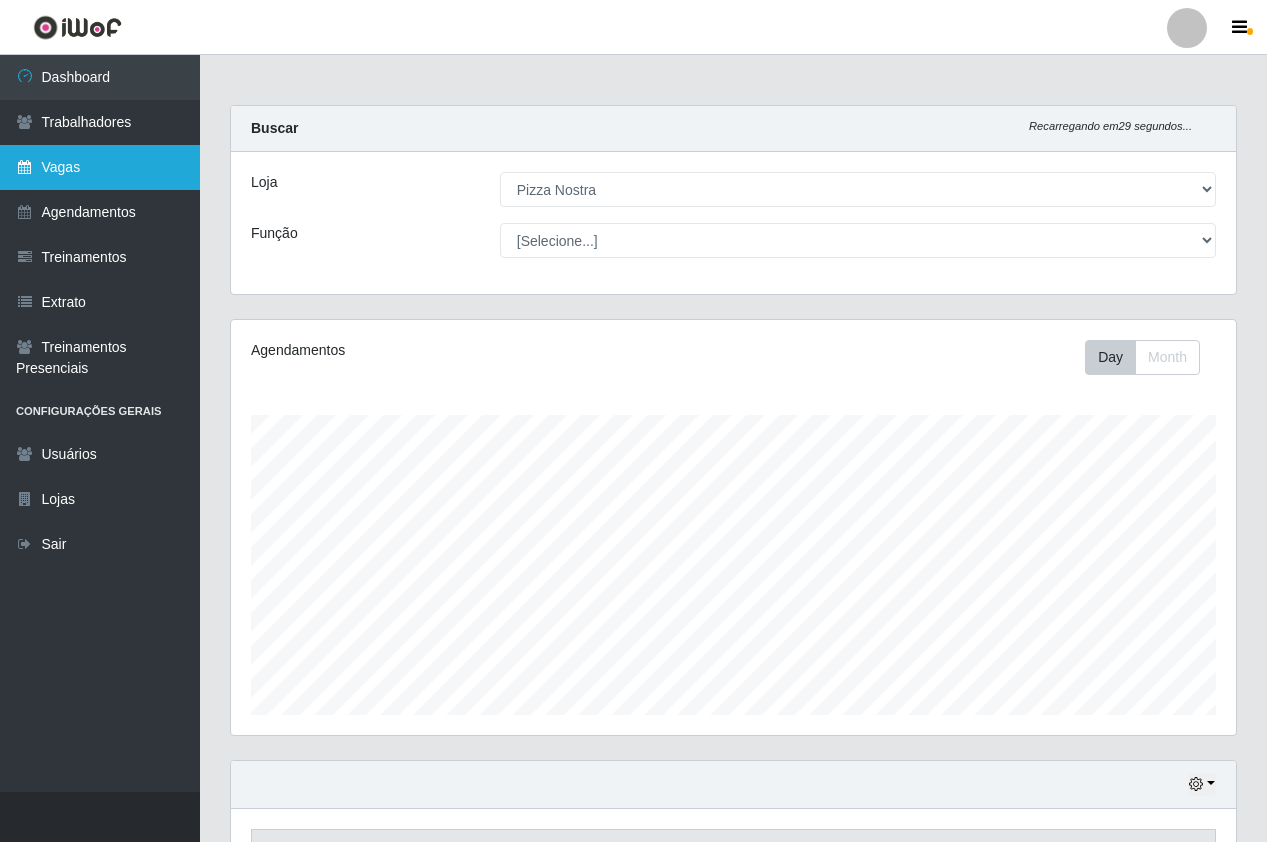 click on "Vagas" at bounding box center (100, 167) 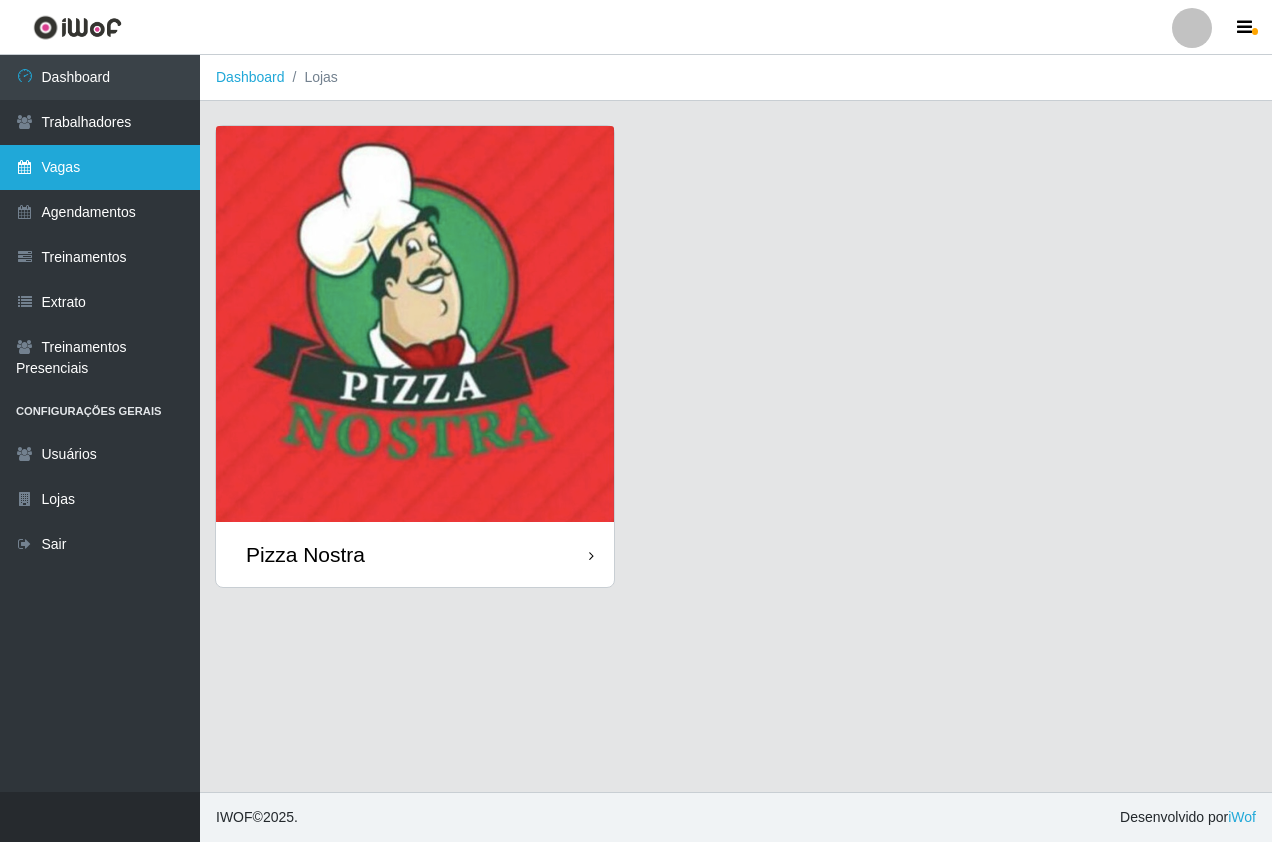 click on "Vagas" at bounding box center [100, 167] 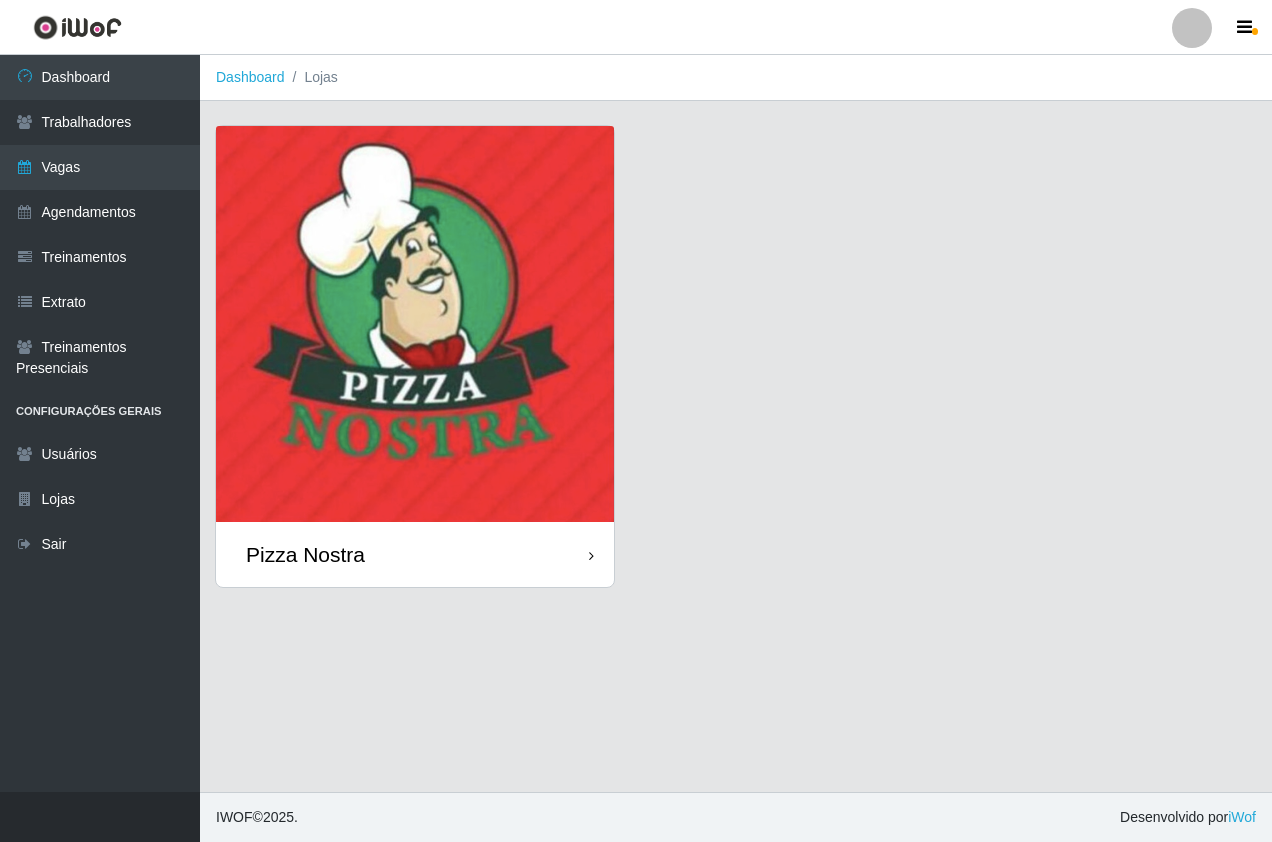click at bounding box center (415, 324) 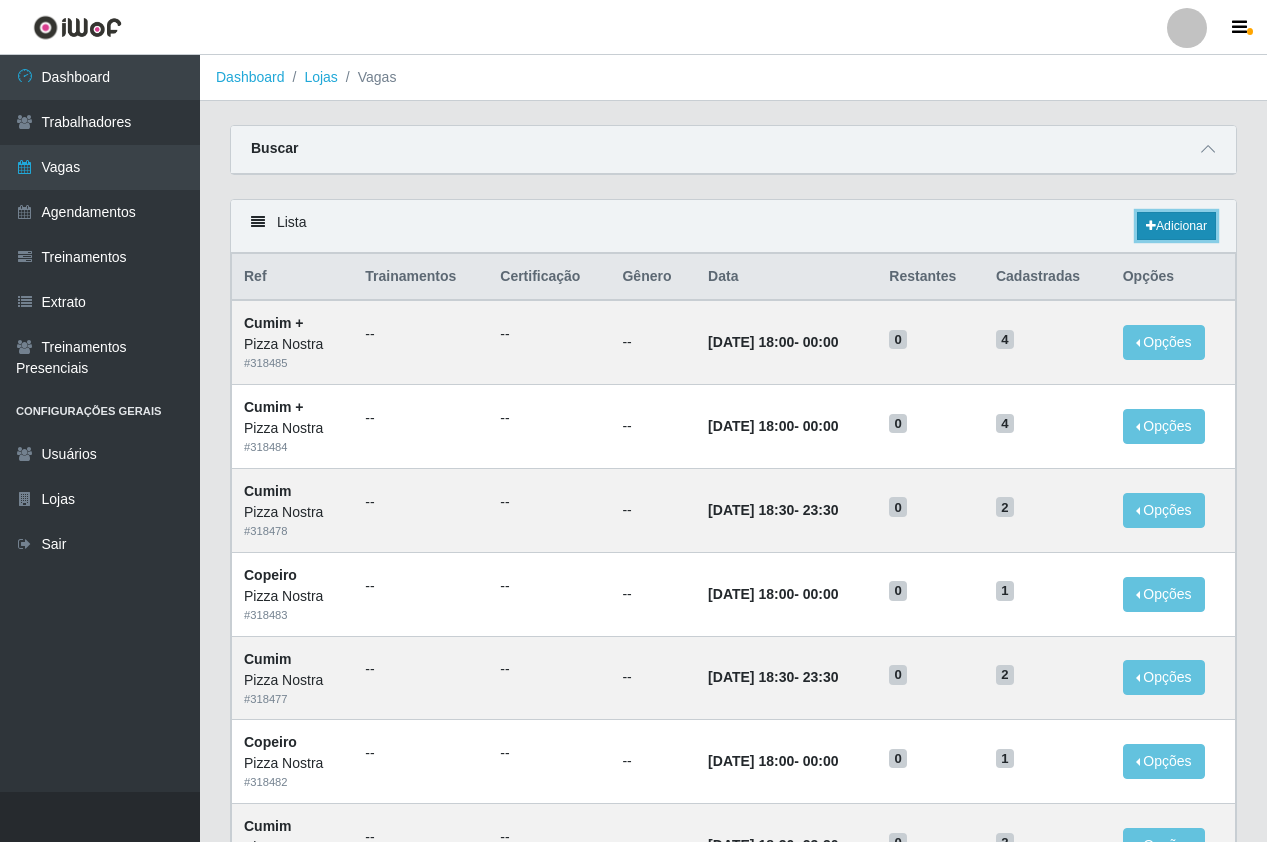 click on "Adicionar" at bounding box center (1176, 226) 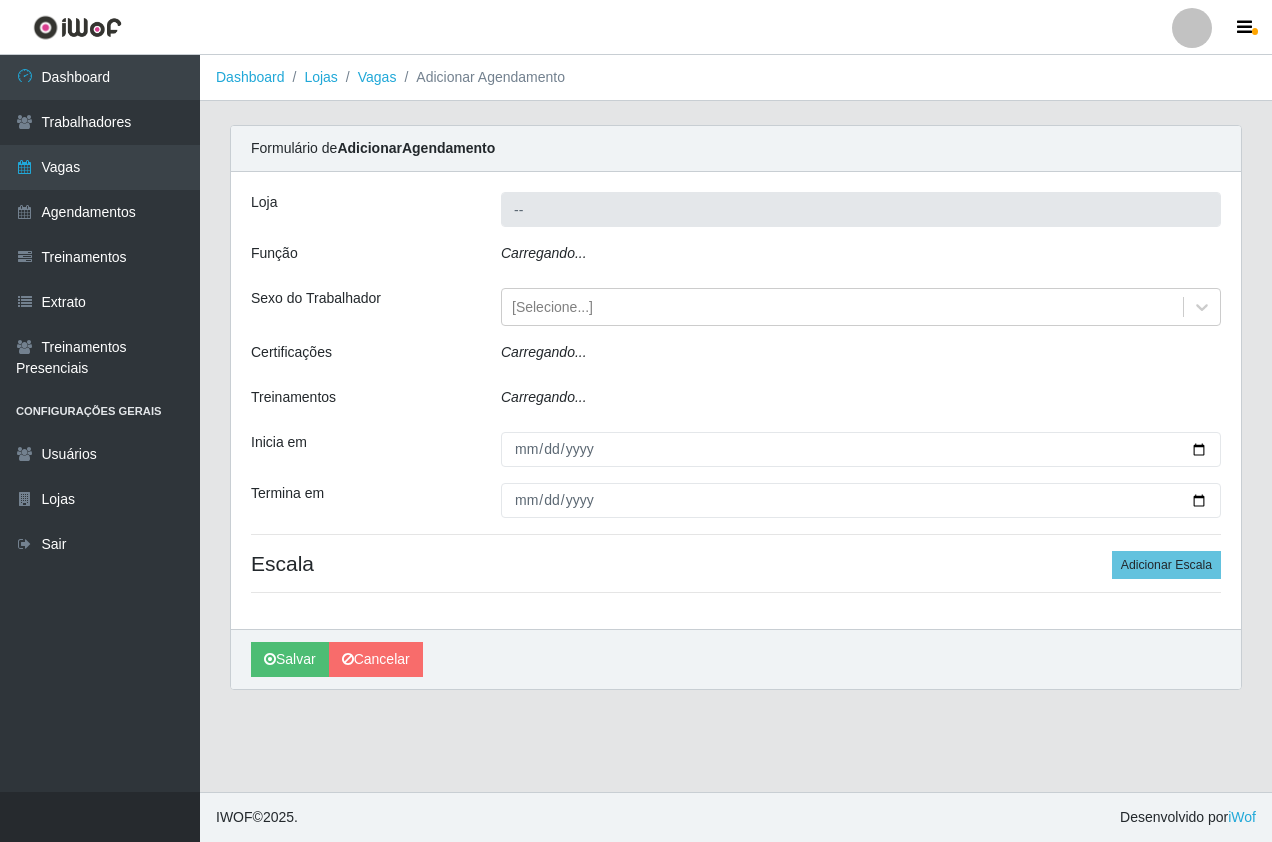 type on "Pizza Nostra" 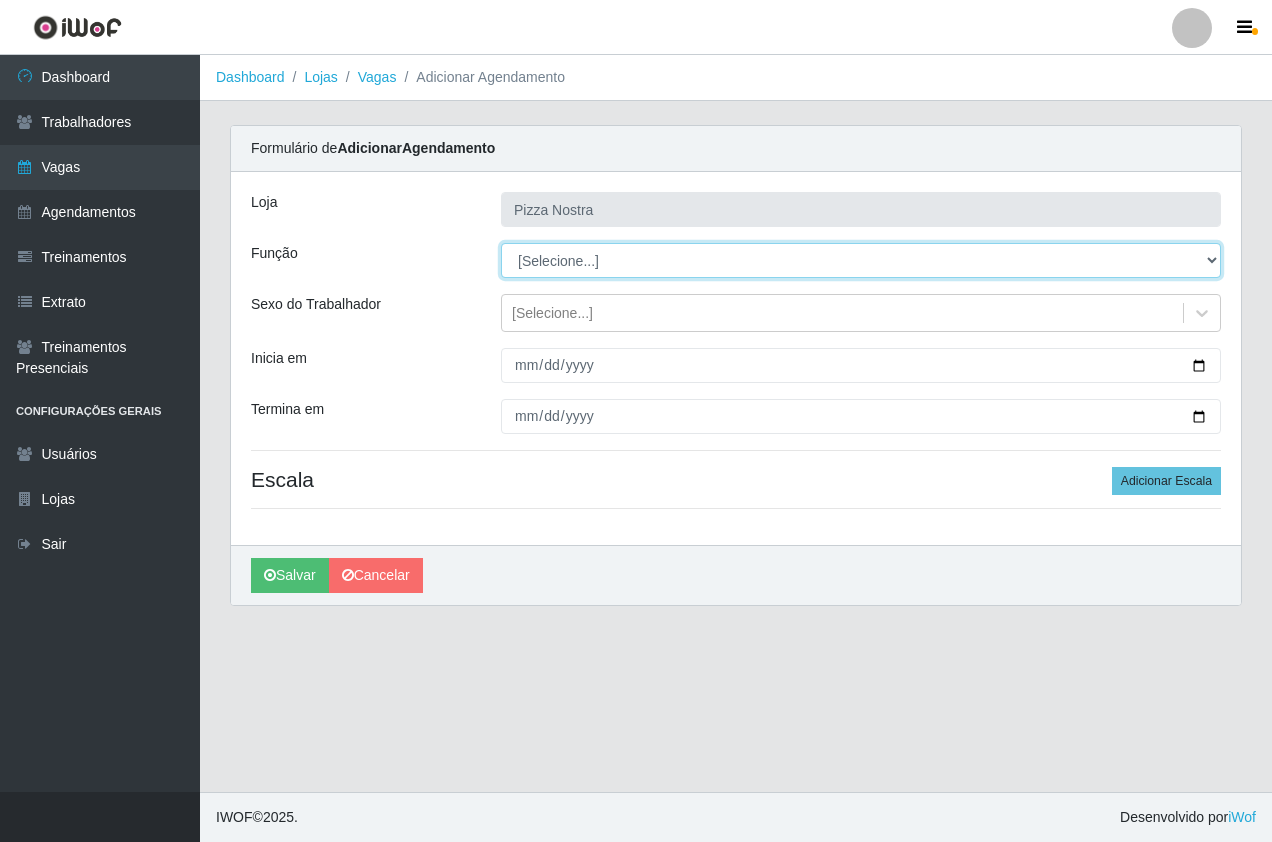 drag, startPoint x: 495, startPoint y: 229, endPoint x: 531, endPoint y: 258, distance: 46.227695 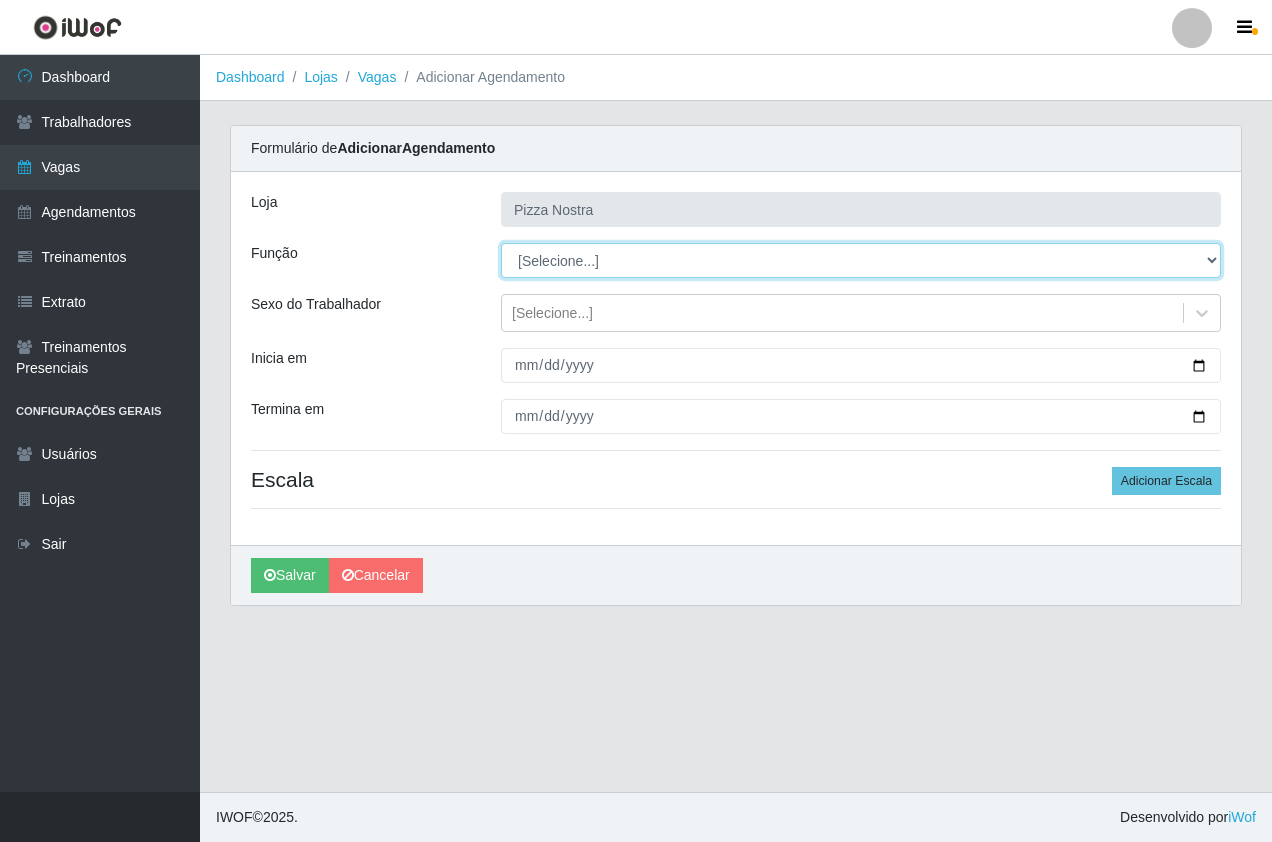 select on "79" 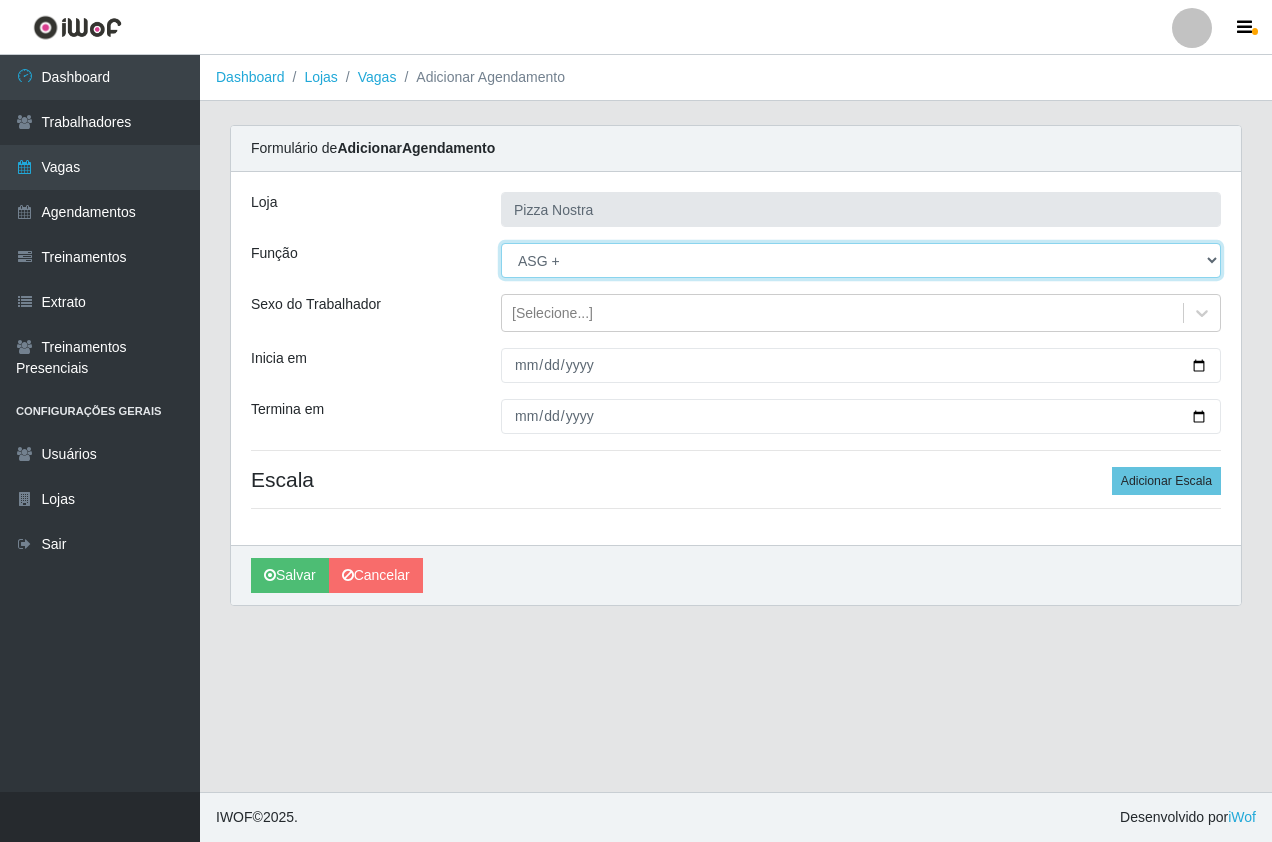 click on "[Selecione...] ASG ASG + ASG ++ Auxiliar de Cozinha Auxiliar de Cozinha + Auxiliar de Cozinha ++ Copeiro Copeiro + Copeiro ++ Cumim Cumim + Cumim ++ Garçom Garçom + Garçom ++" at bounding box center [861, 260] 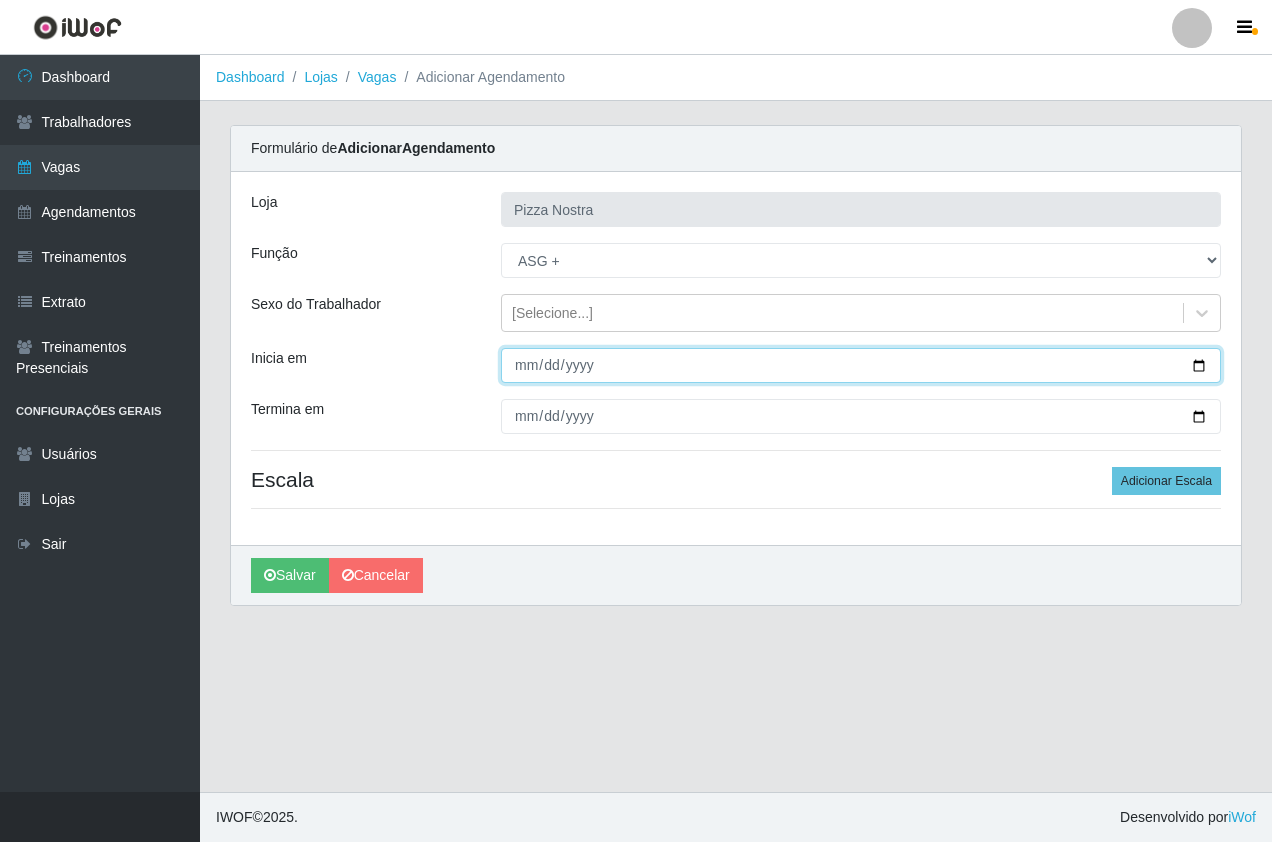 click on "Inicia em" at bounding box center [861, 365] 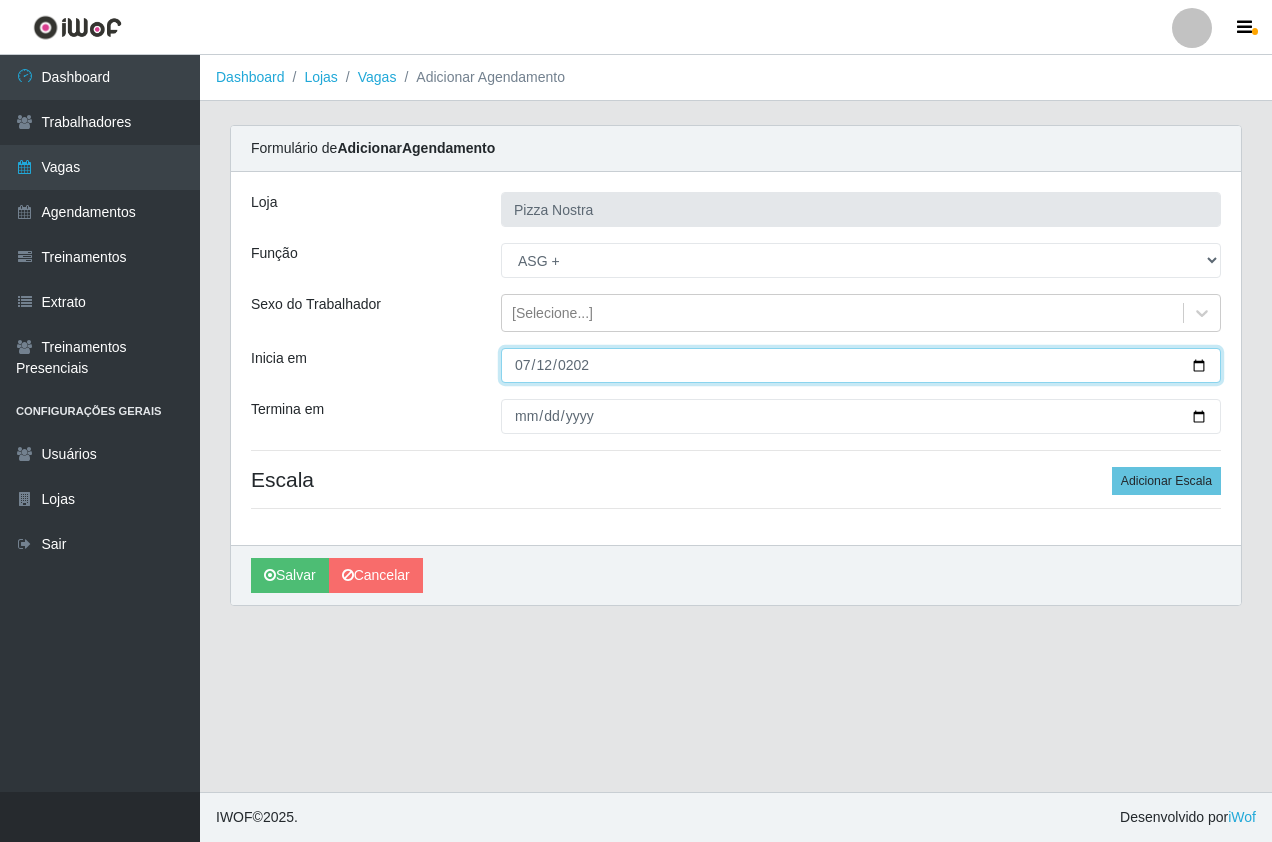 type on "[DATE]" 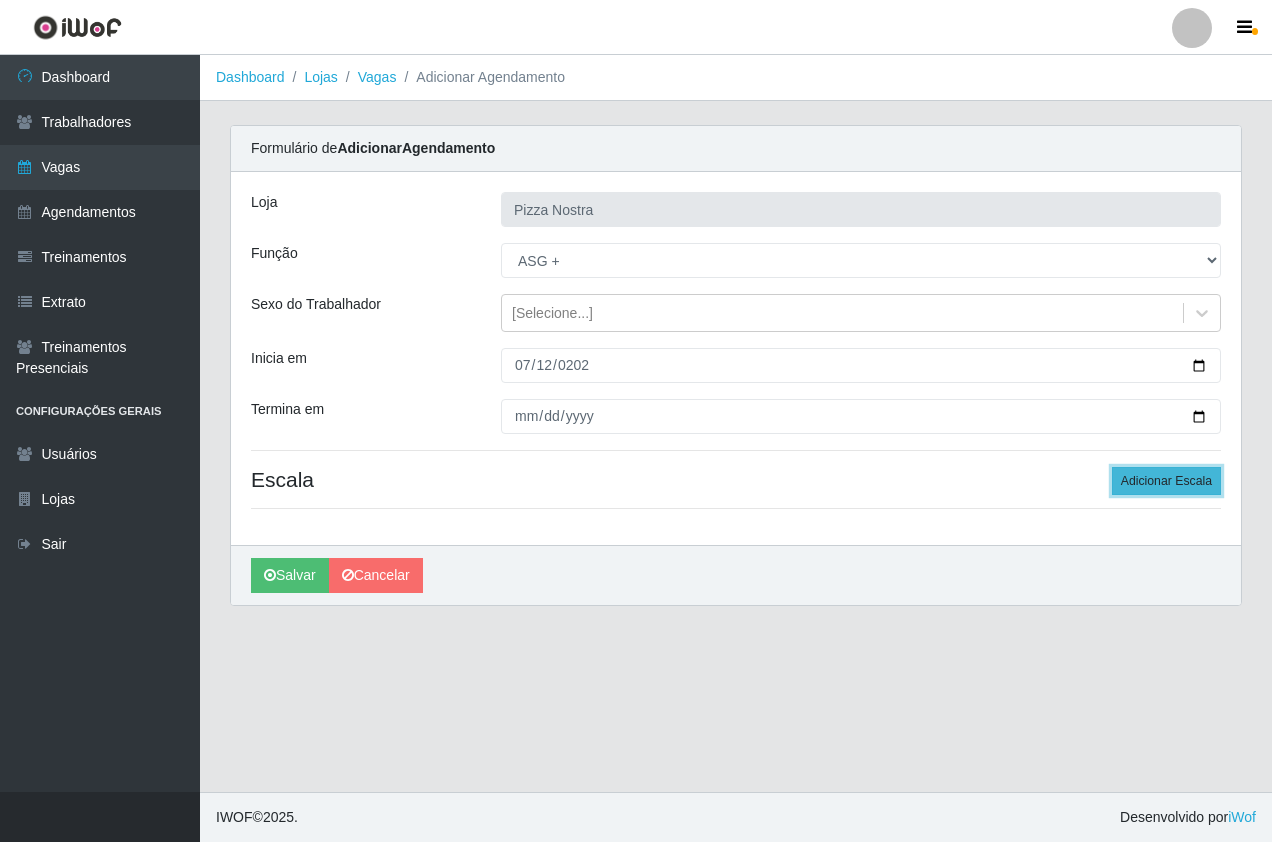 click on "Adicionar Escala" at bounding box center [1166, 481] 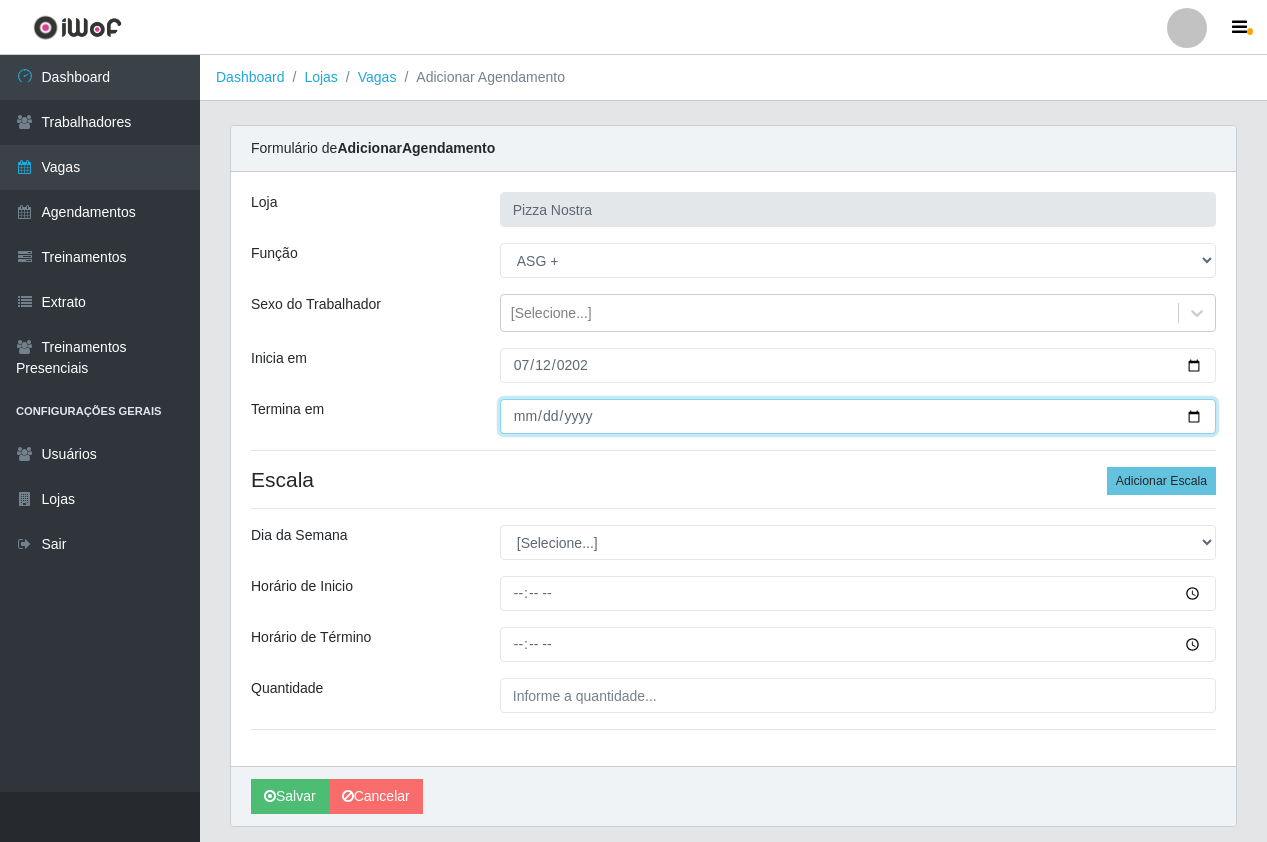 click on "Termina em" at bounding box center [858, 416] 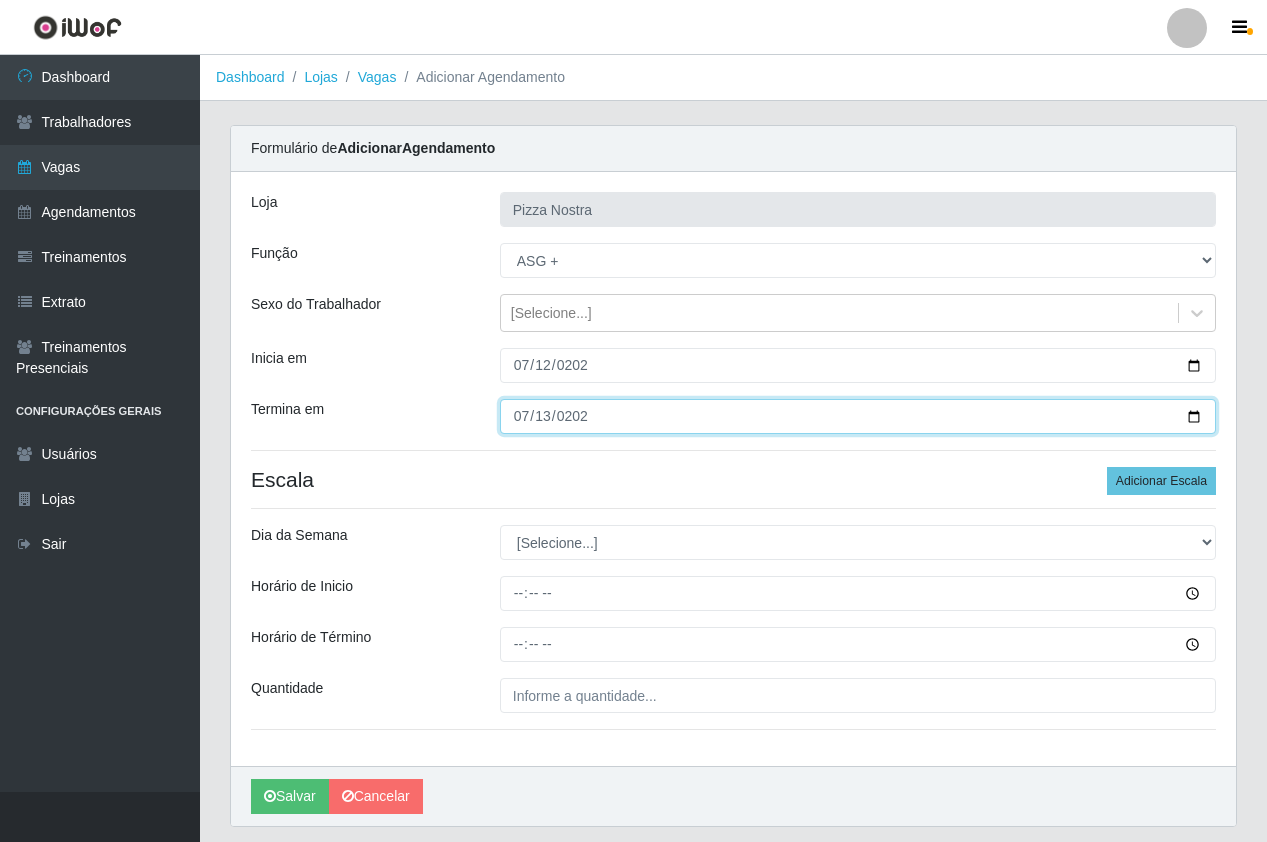 type on "[DATE]" 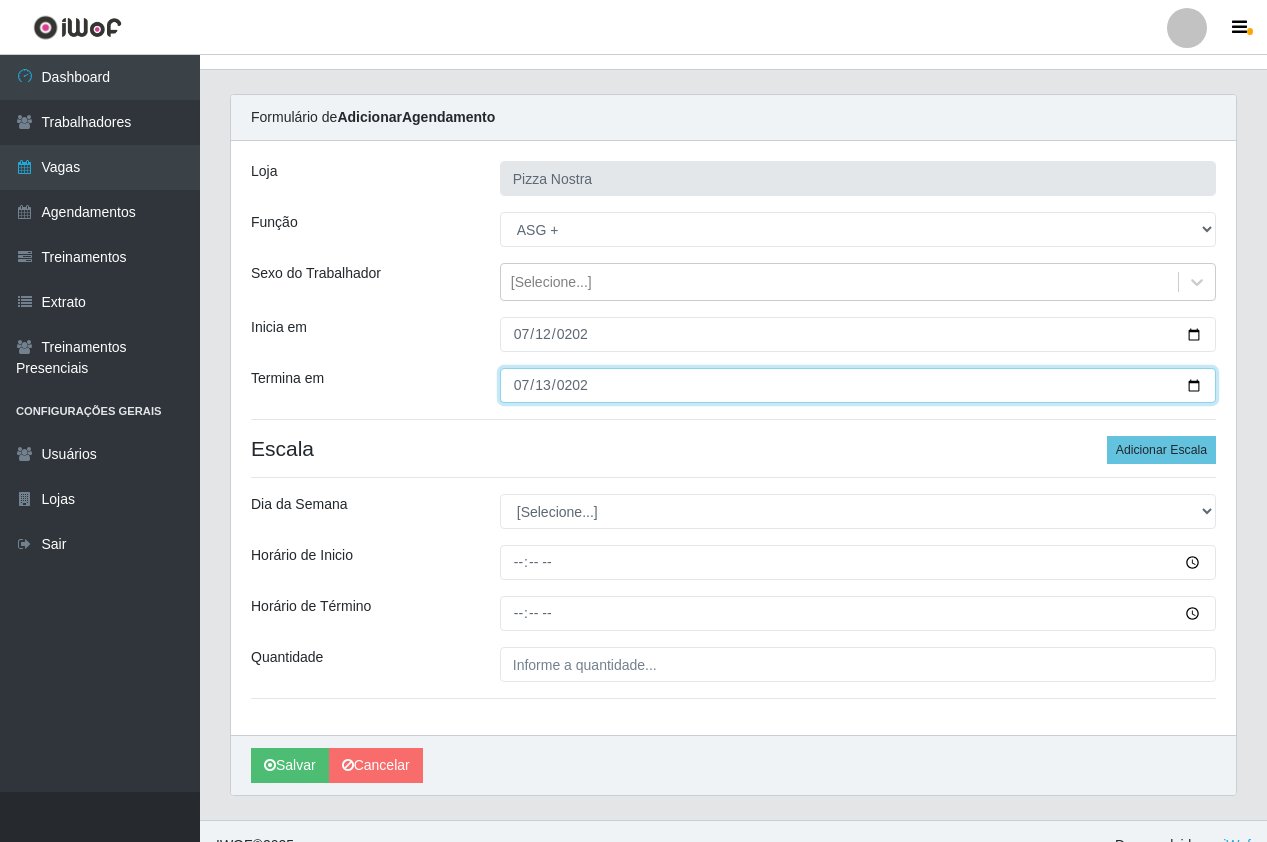 scroll, scrollTop: 59, scrollLeft: 0, axis: vertical 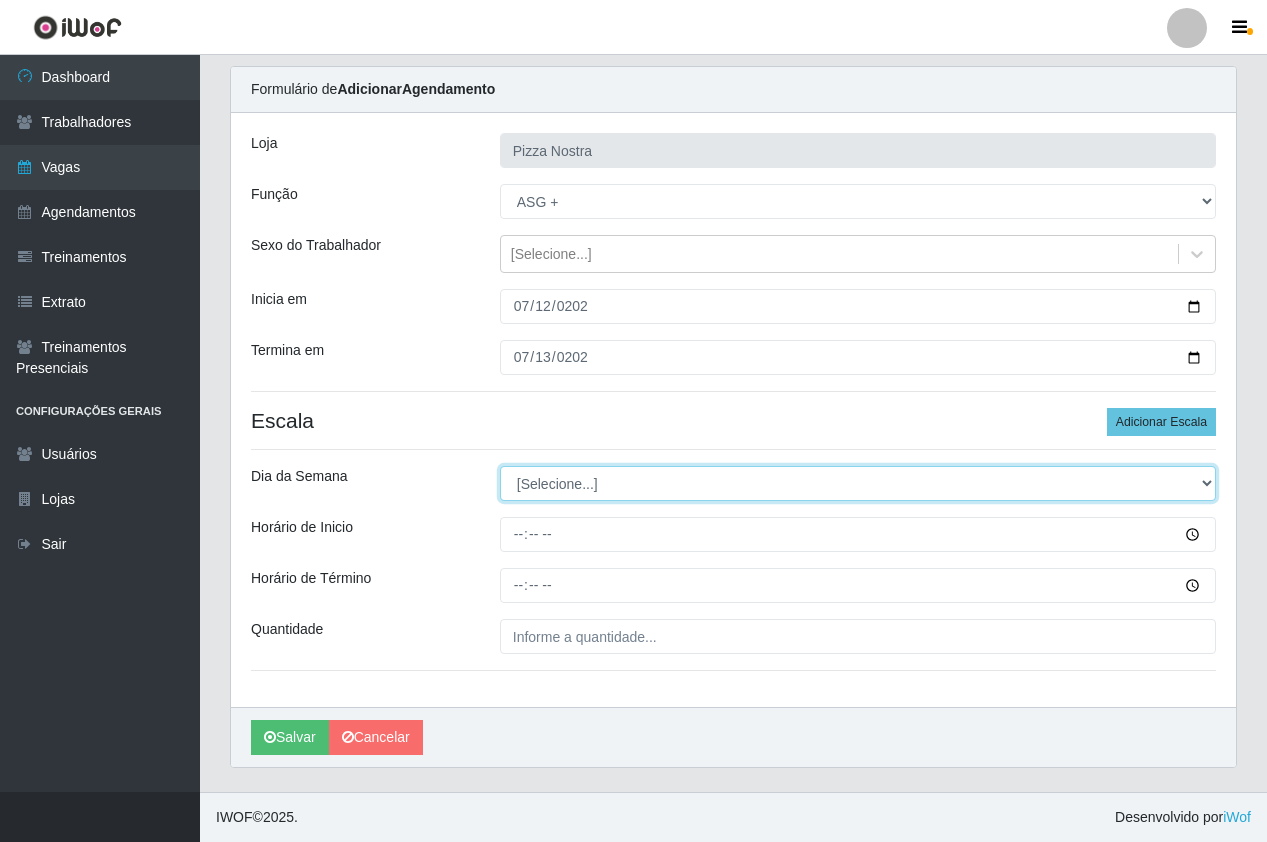 click on "[Selecione...] Segunda Terça Quarta Quinta Sexta Sábado Domingo" at bounding box center [858, 483] 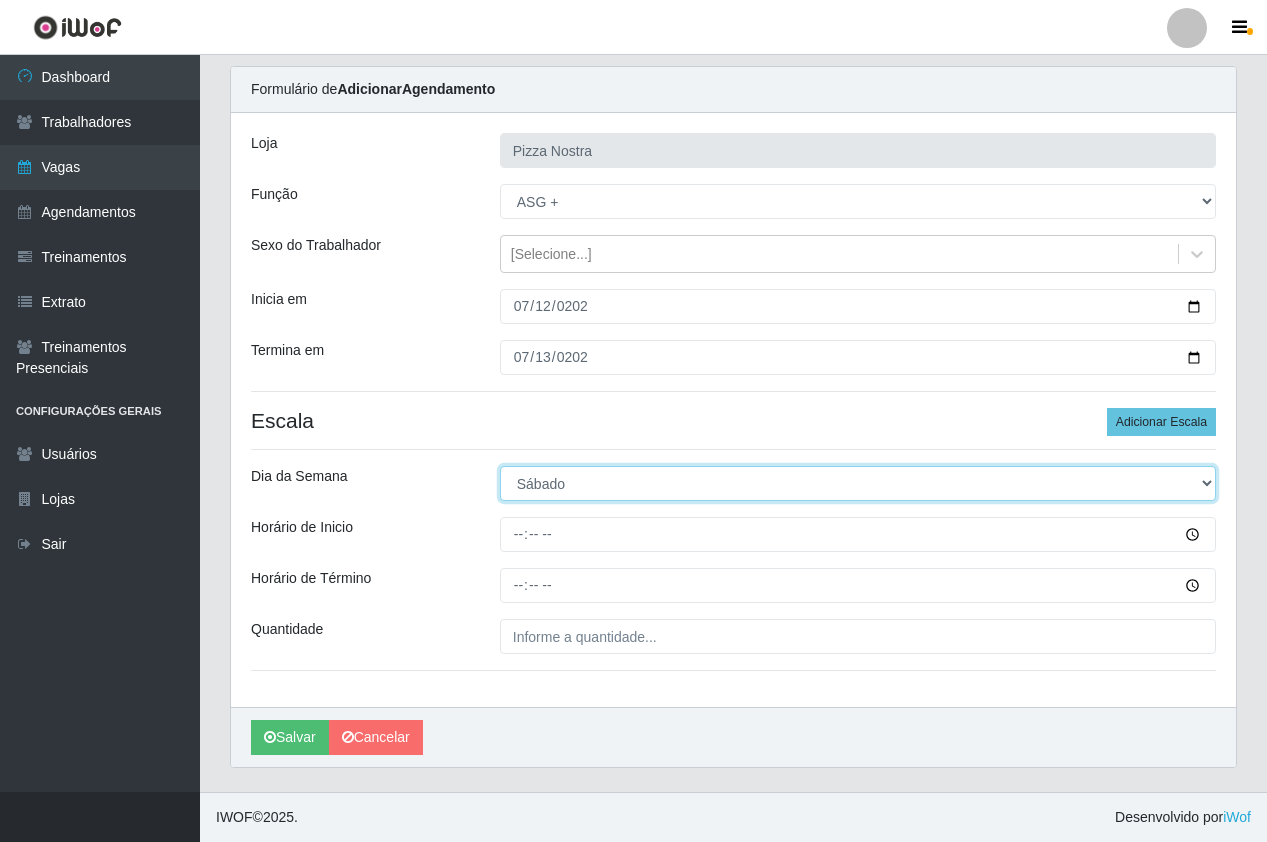 click on "[Selecione...] Segunda Terça Quarta Quinta Sexta Sábado Domingo" at bounding box center (858, 483) 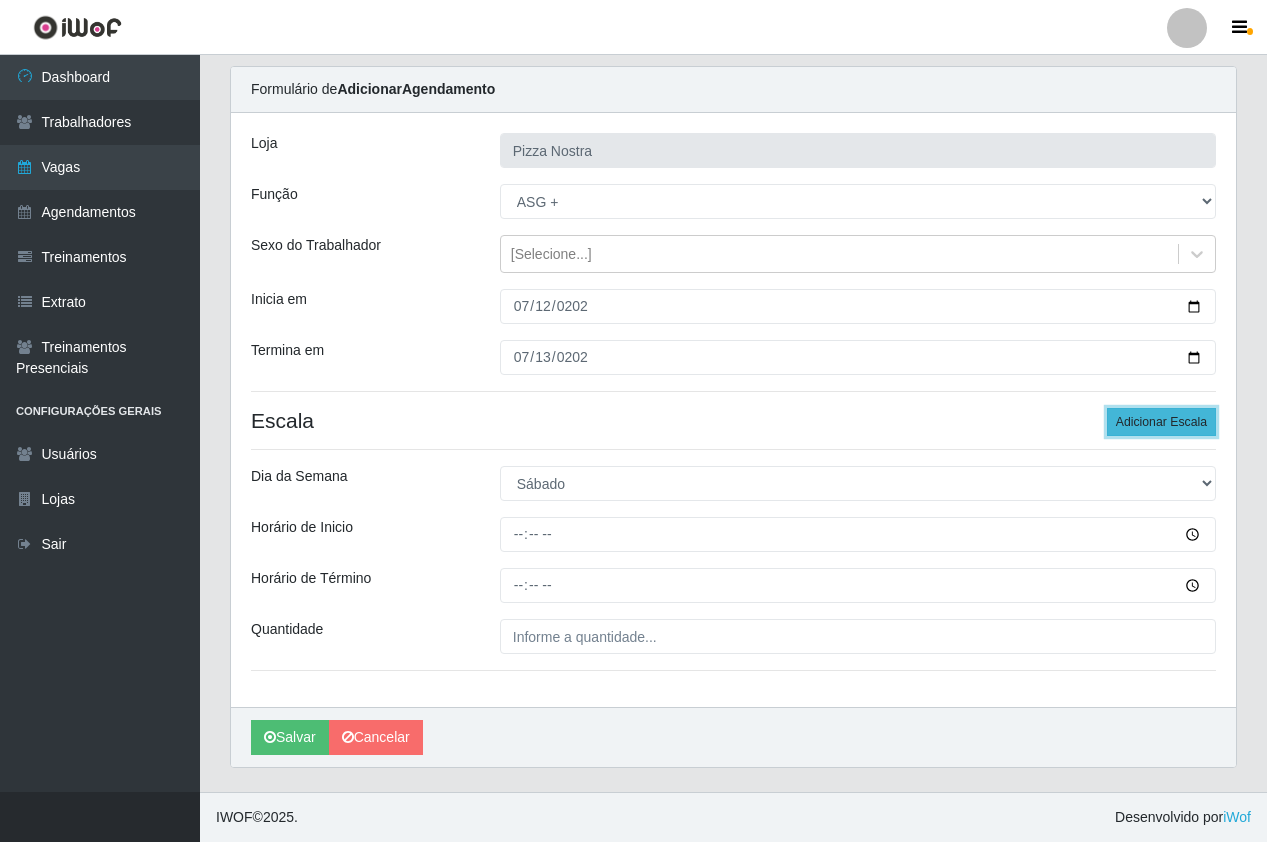 click on "Adicionar Escala" at bounding box center [1161, 422] 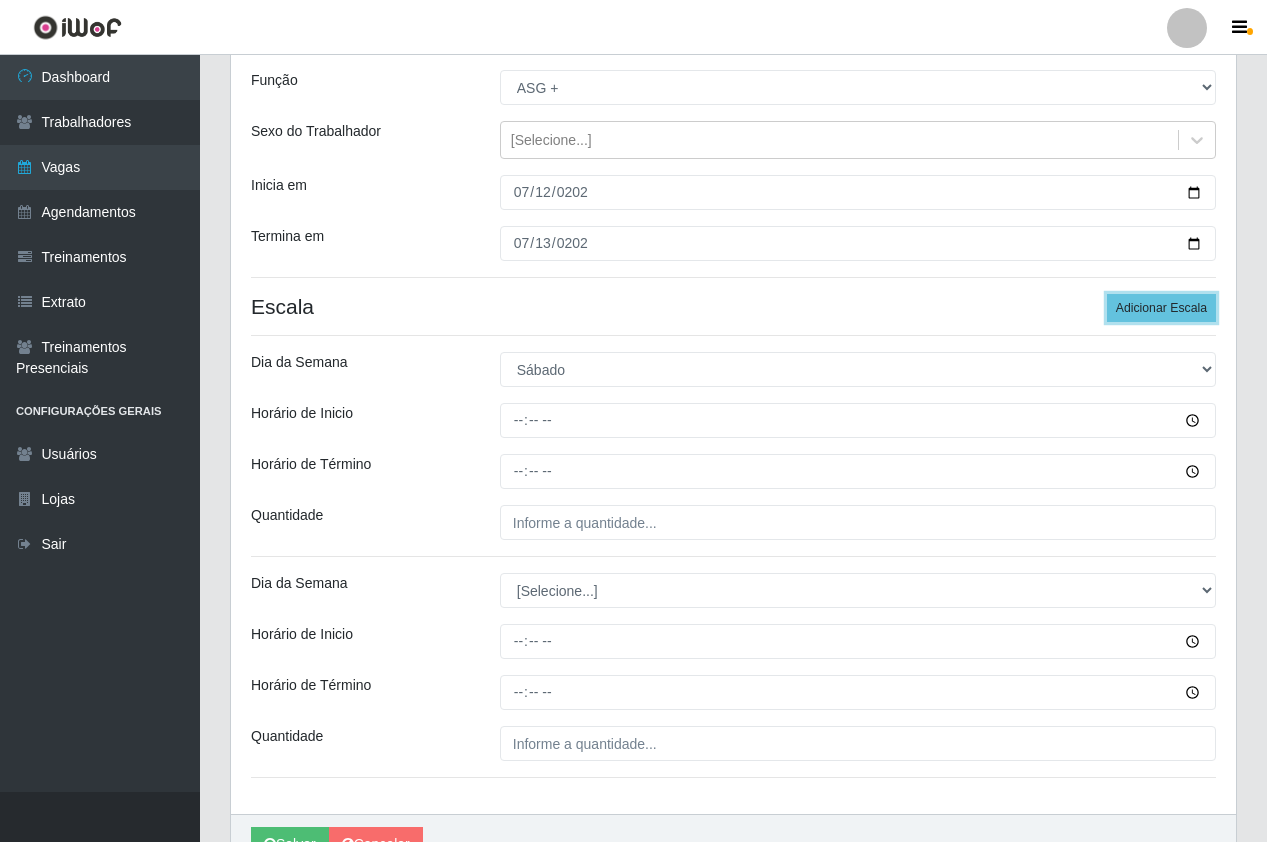 scroll, scrollTop: 280, scrollLeft: 0, axis: vertical 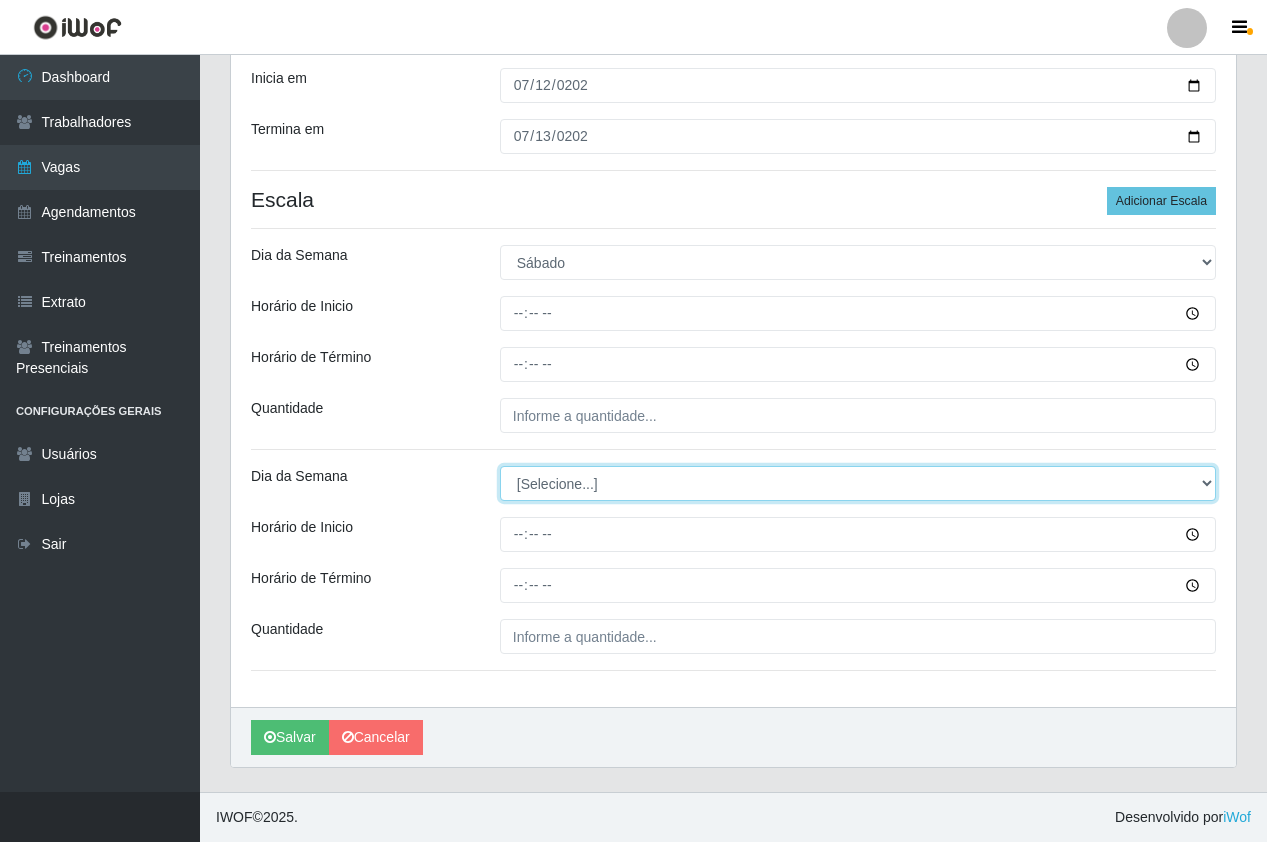 drag, startPoint x: 551, startPoint y: 489, endPoint x: 551, endPoint y: 502, distance: 13 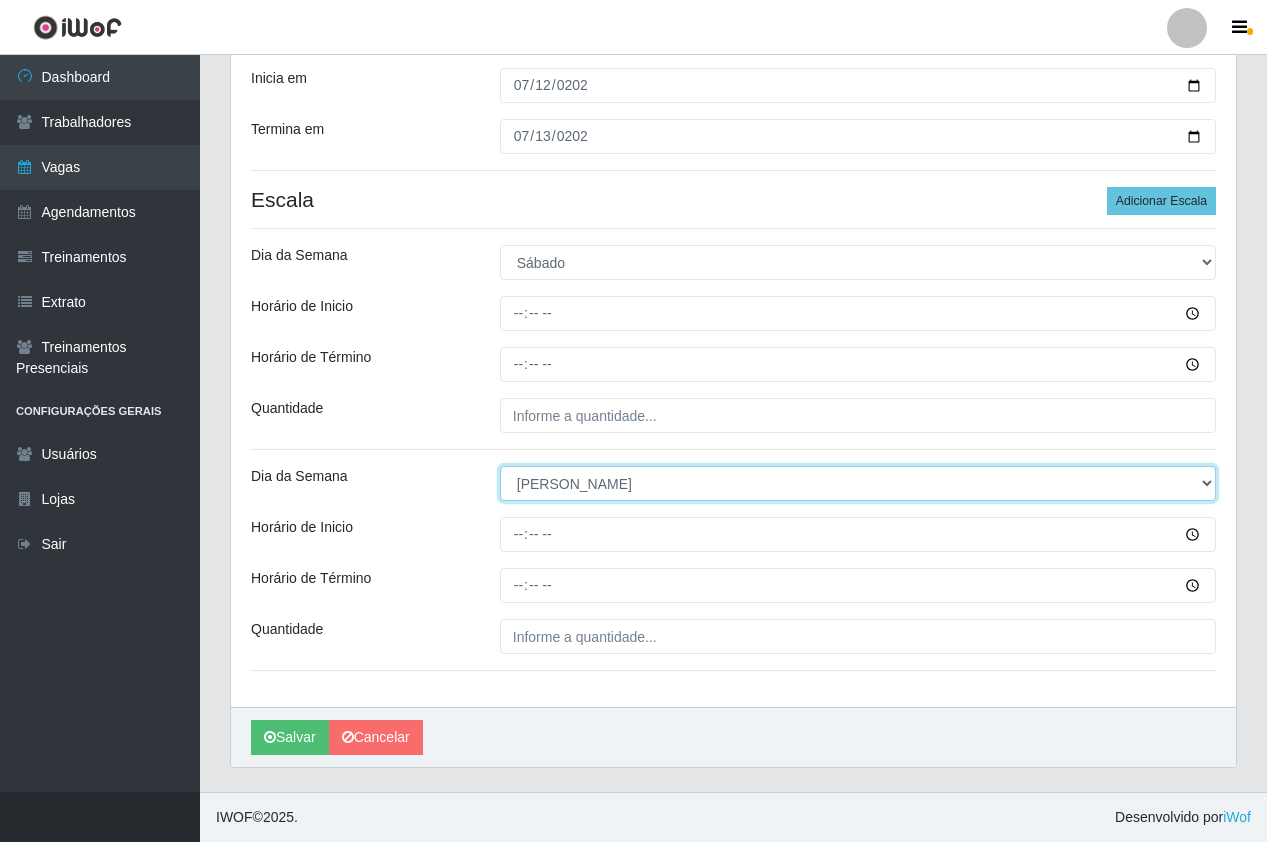 click on "[Selecione...] Segunda Terça Quarta Quinta Sexta Sábado Domingo" at bounding box center [858, 483] 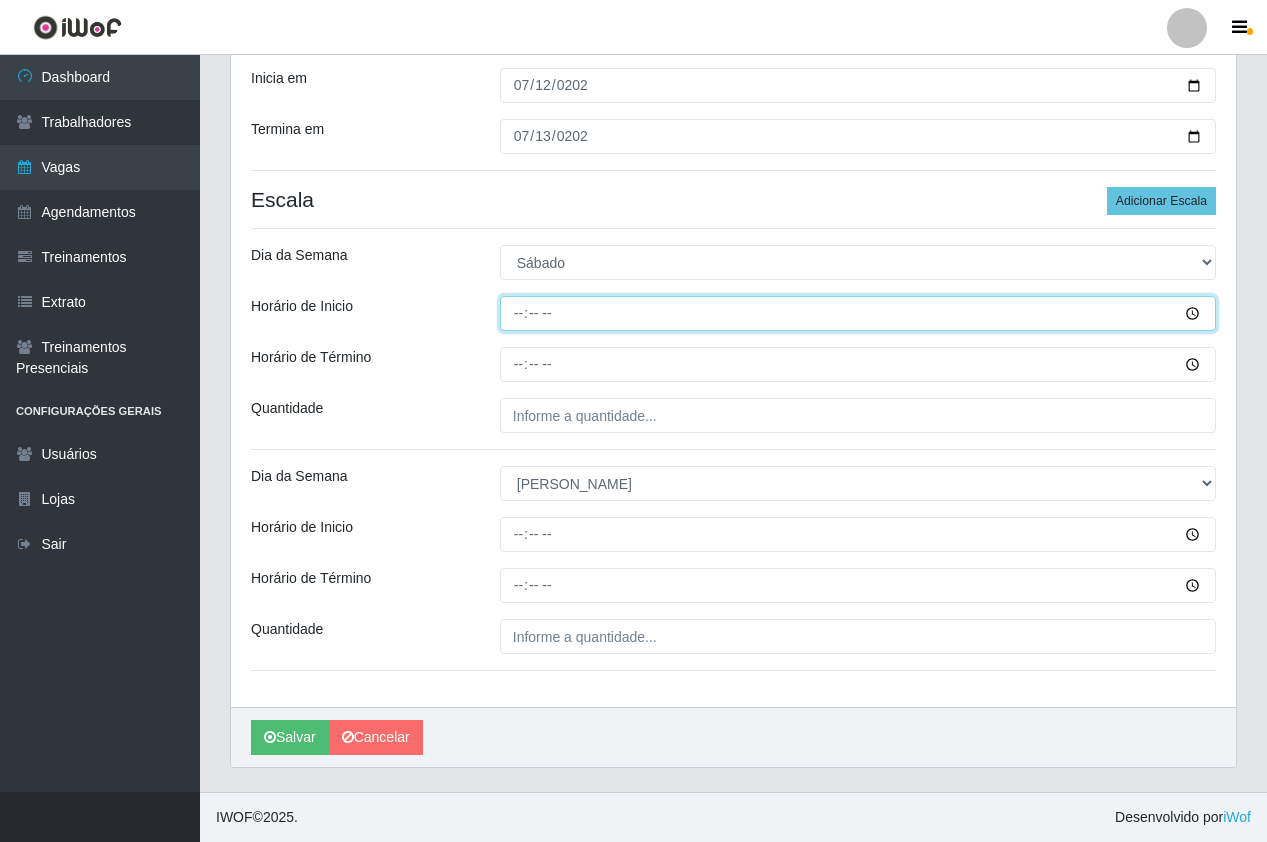 click on "Horário de Inicio" at bounding box center [858, 313] 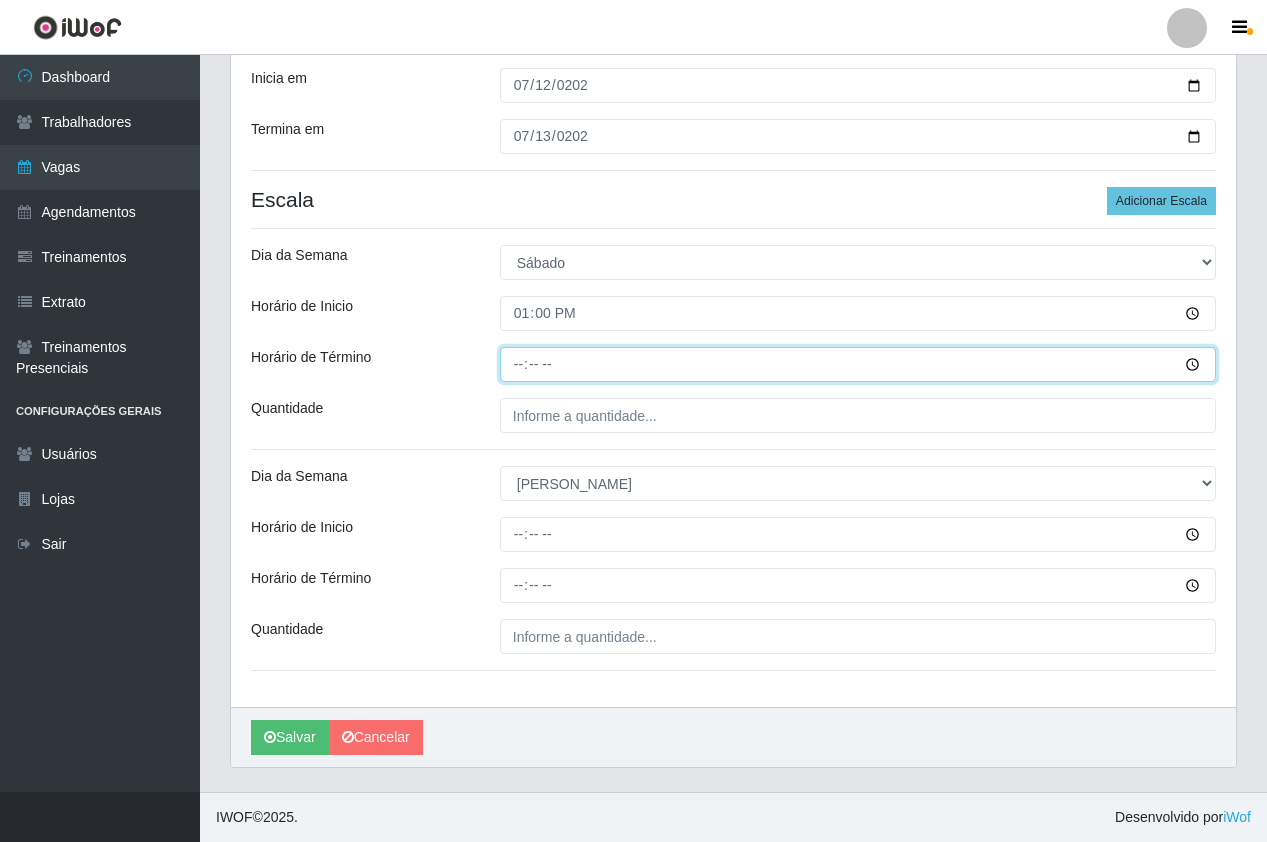 click on "Horário de Término" at bounding box center (858, 364) 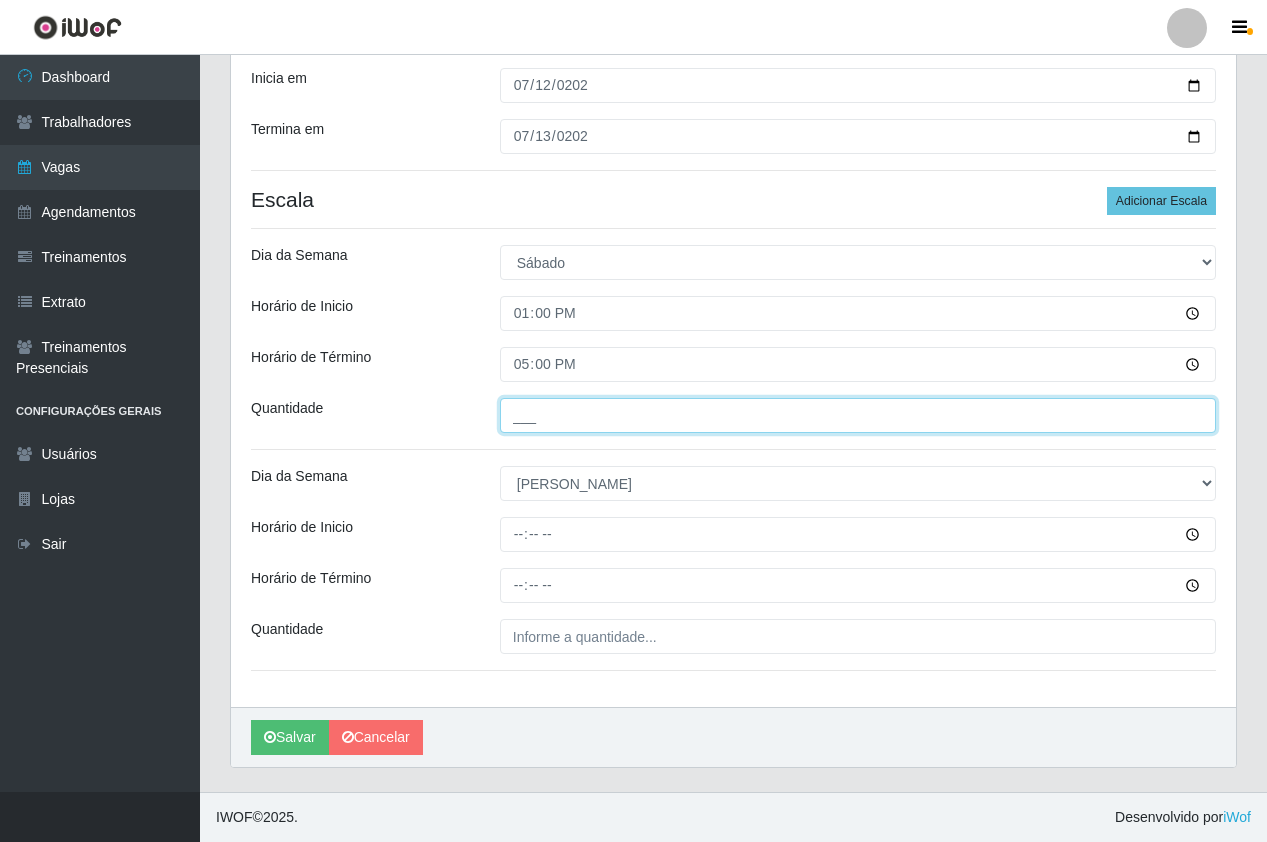 click on "___" at bounding box center [858, 415] 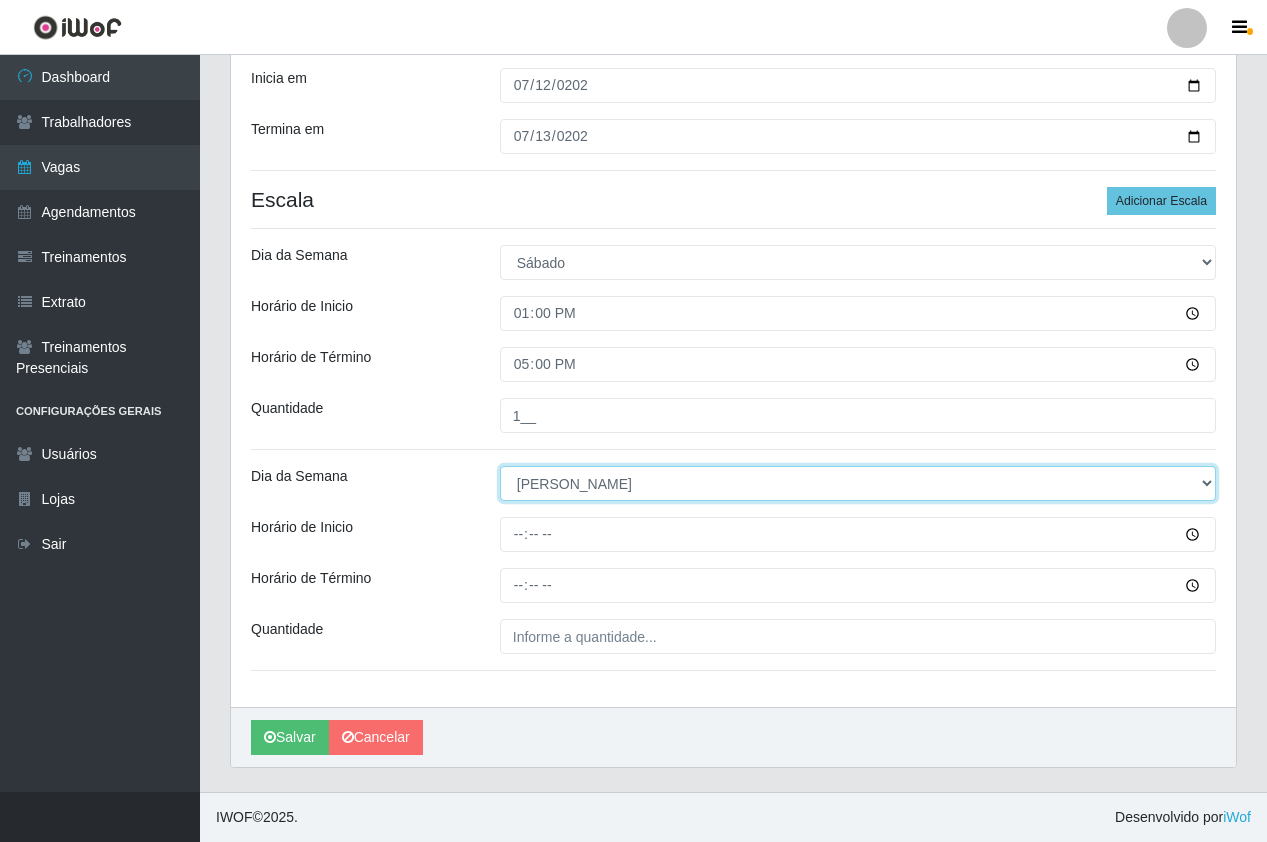click on "[Selecione...] Segunda Terça Quarta Quinta Sexta Sábado Domingo" at bounding box center (858, 483) 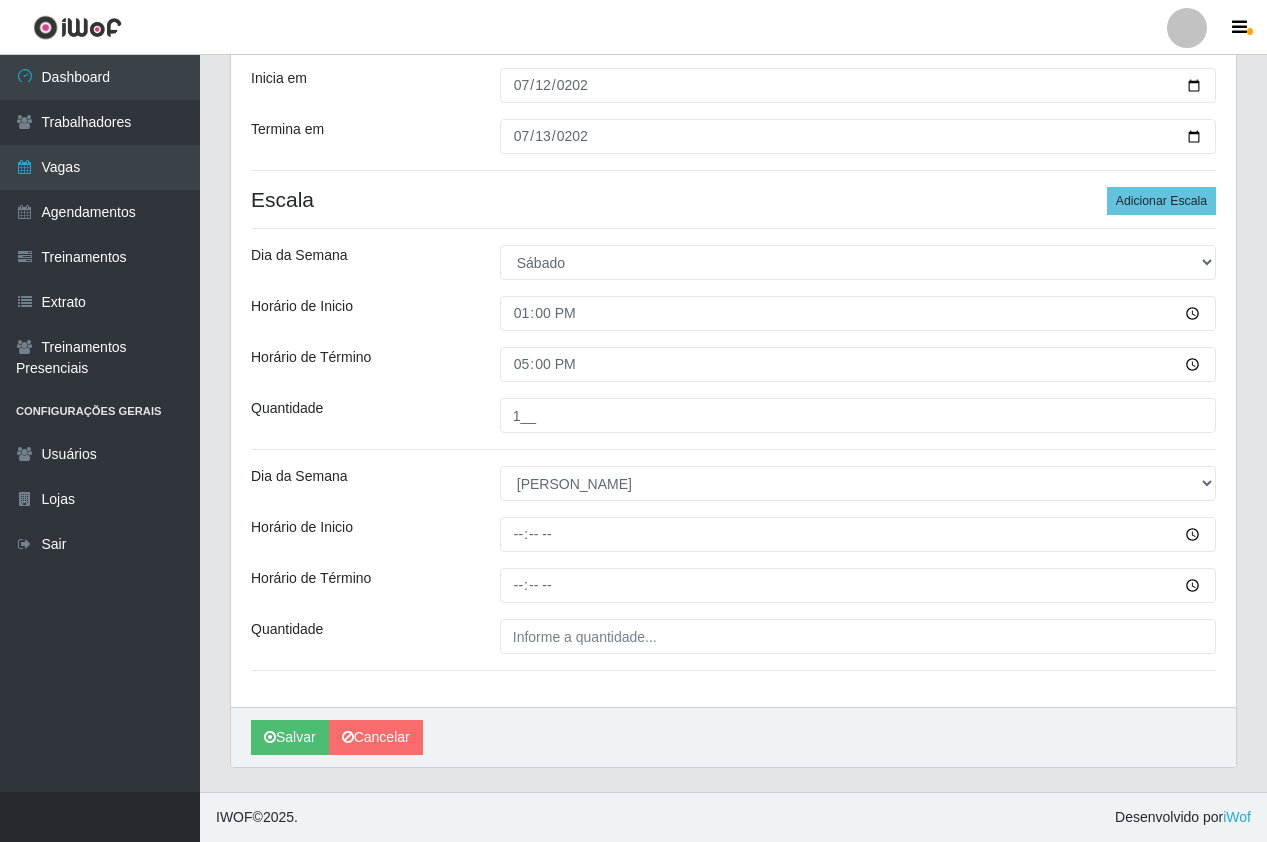 click on "Loja Pizza Nostra Função [Selecione...] ASG ASG + ASG ++ Auxiliar de Cozinha Auxiliar de Cozinha + Auxiliar de Cozinha ++ Copeiro Copeiro + Copeiro ++ Cumim Cumim + Cumim ++ Garçom Garçom + Garçom ++  Sexo do Trabalhador [Selecione...] Inicia em [DATE] Termina em [DATE] Escala Adicionar Escala Dia da Semana [Selecione...] Segunda Terça Quarta Quinta Sexta [PERSON_NAME] de Inicio 13:00 Horário de Término 17:00 Quantidade 1__ Dia da Semana [Selecione...] Segunda Terça Quarta Quinta Sexta [PERSON_NAME] de Inicio Horário de Término Quantidade" at bounding box center (733, 299) 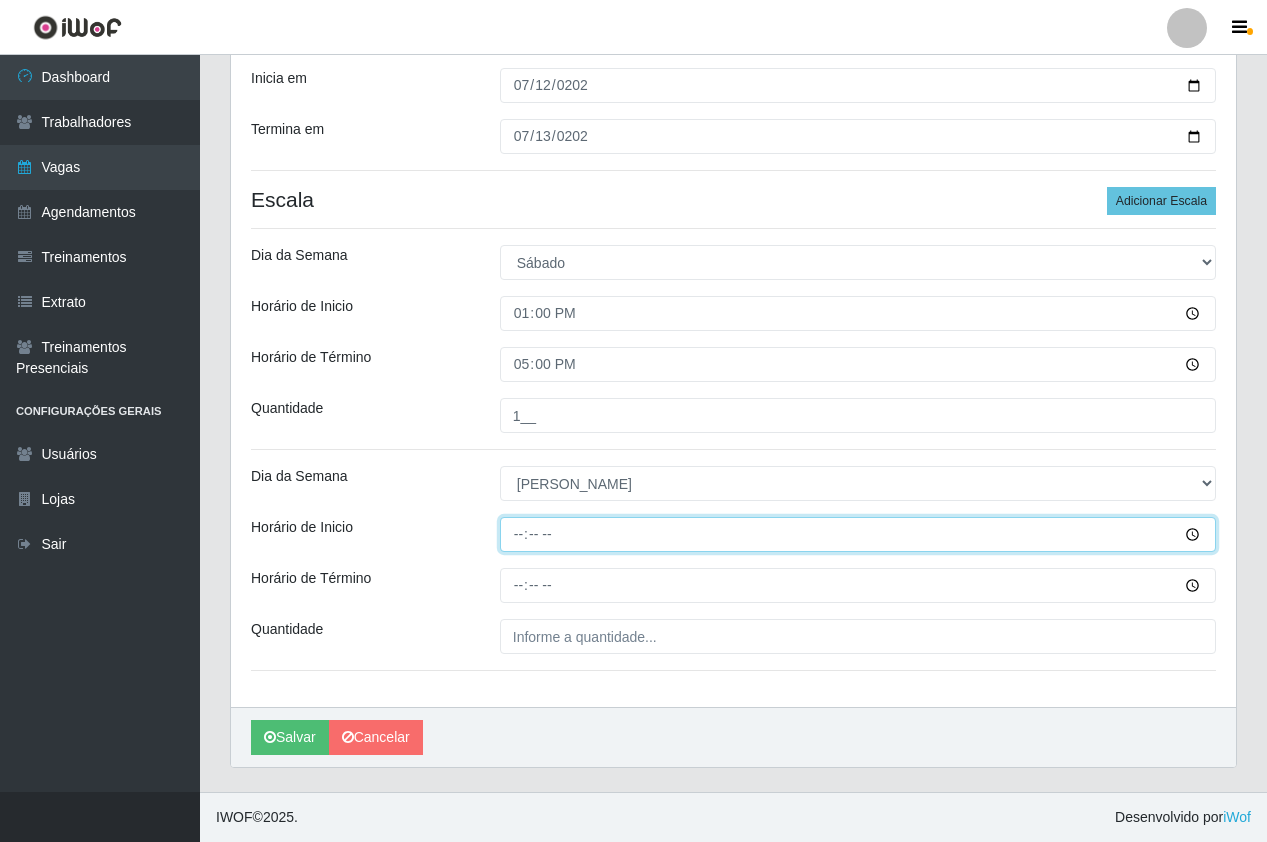 click on "Horário de Inicio" at bounding box center (858, 534) 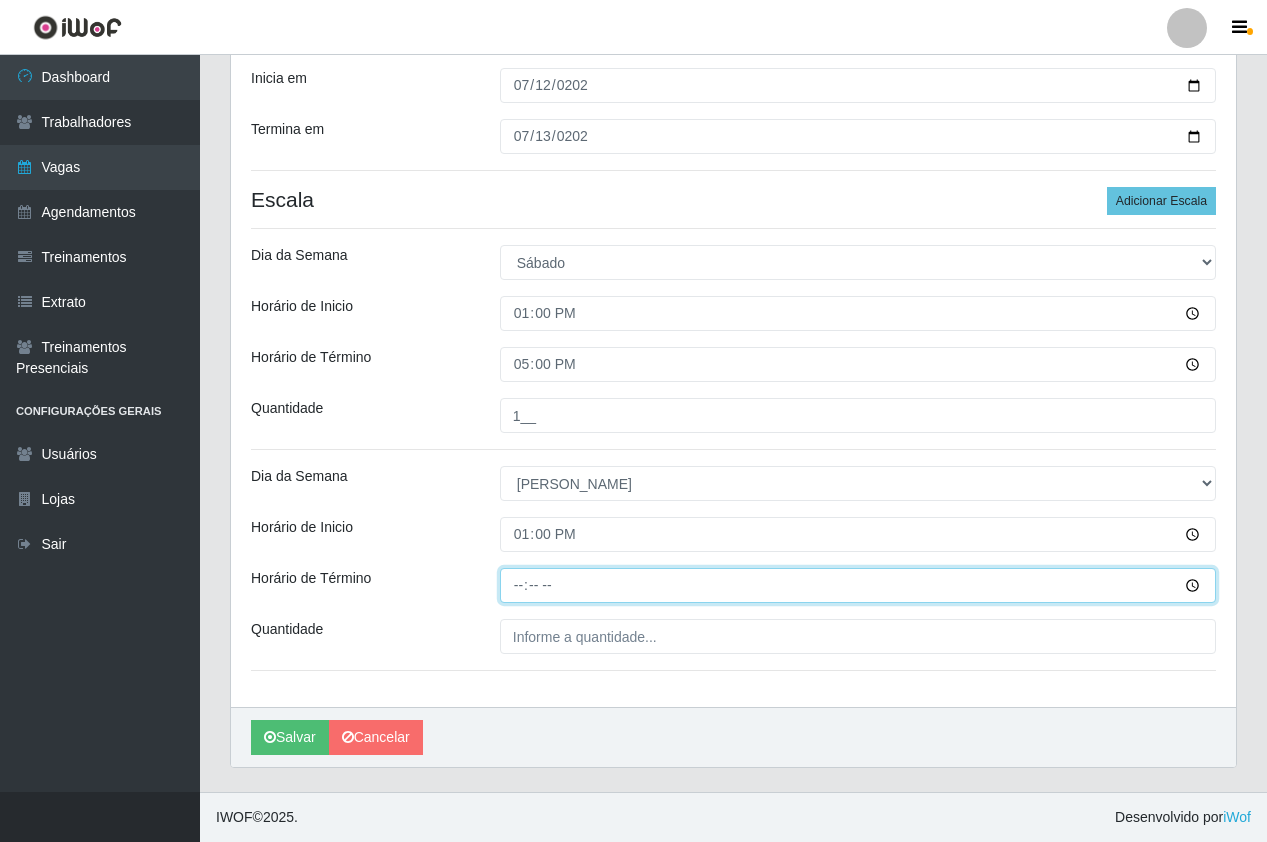 click on "Horário de Término" at bounding box center [858, 585] 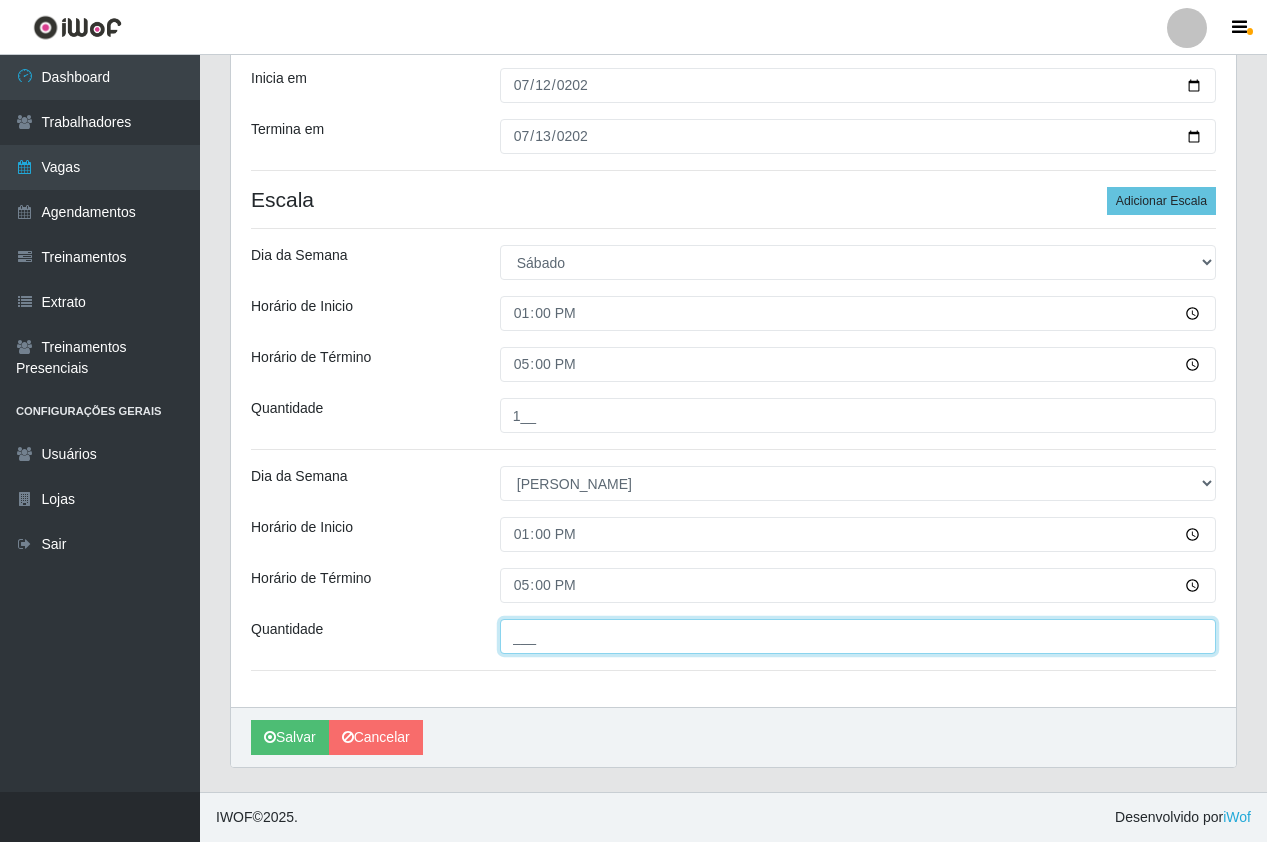 click on "___" at bounding box center (858, 636) 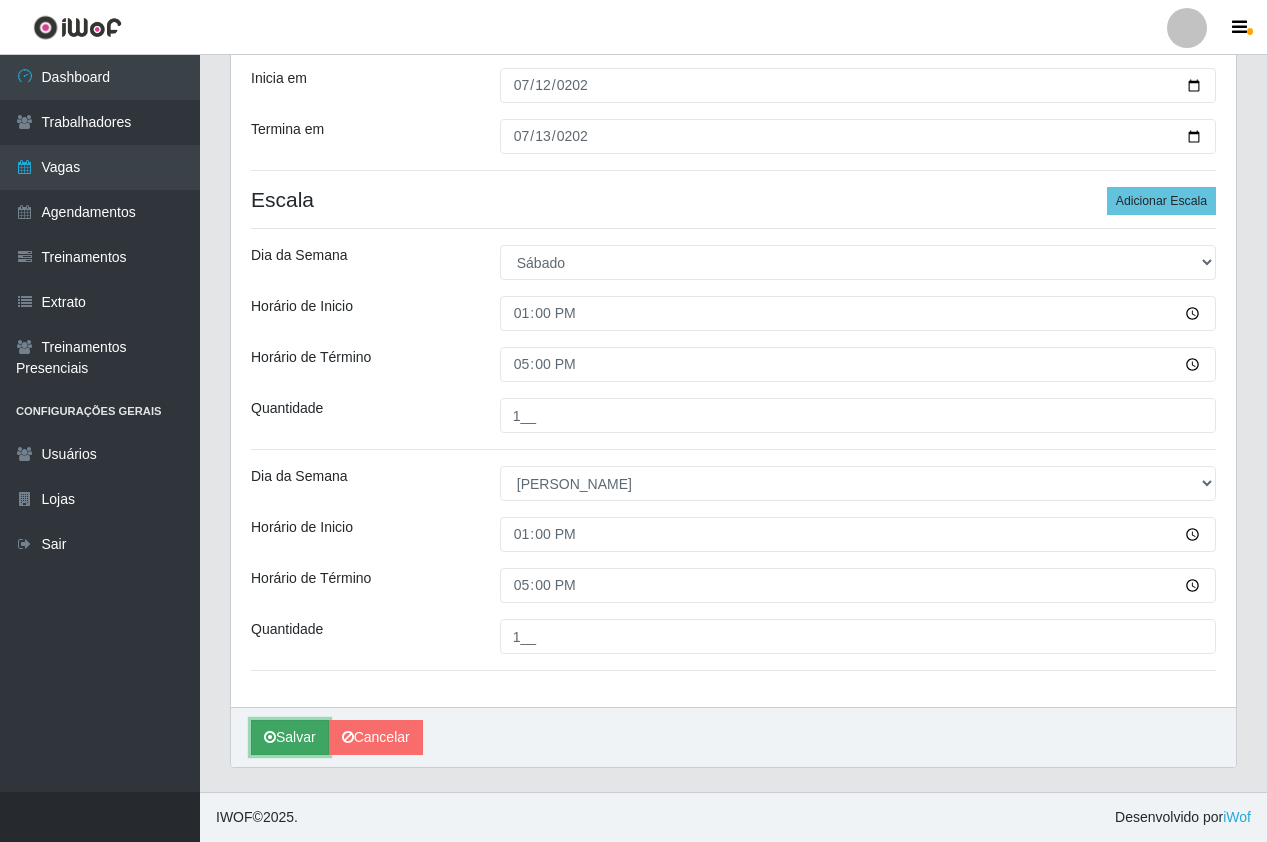 click on "Salvar" at bounding box center (290, 737) 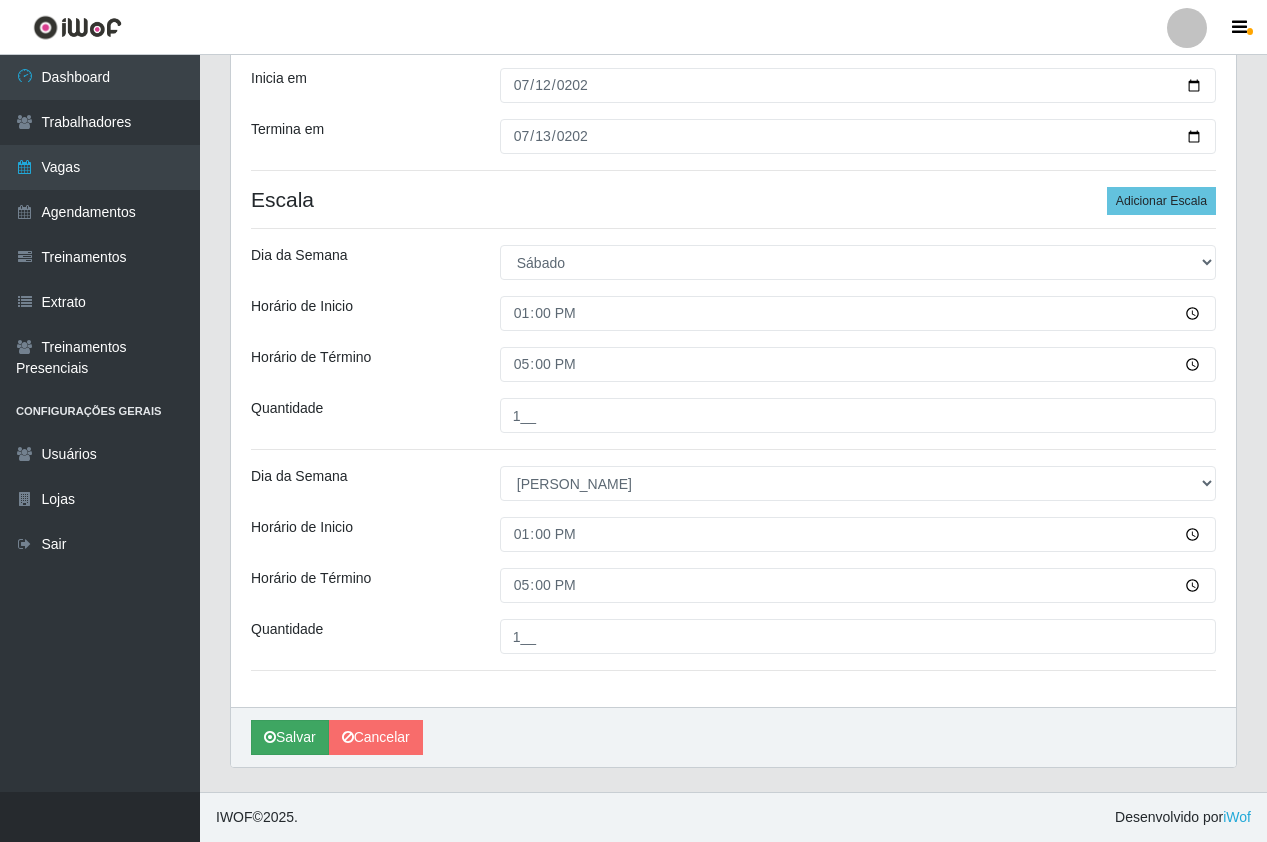 scroll, scrollTop: 0, scrollLeft: 0, axis: both 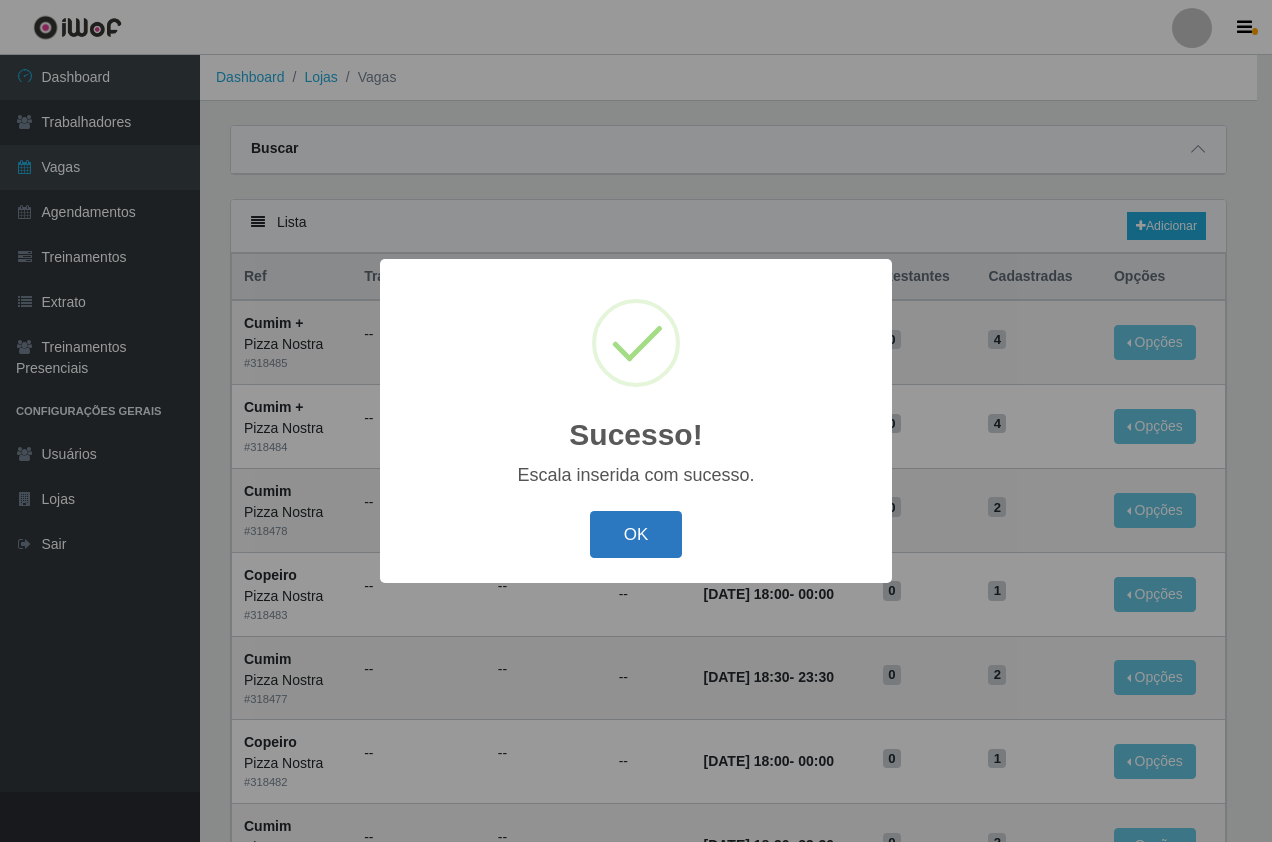 click on "OK" at bounding box center [636, 534] 